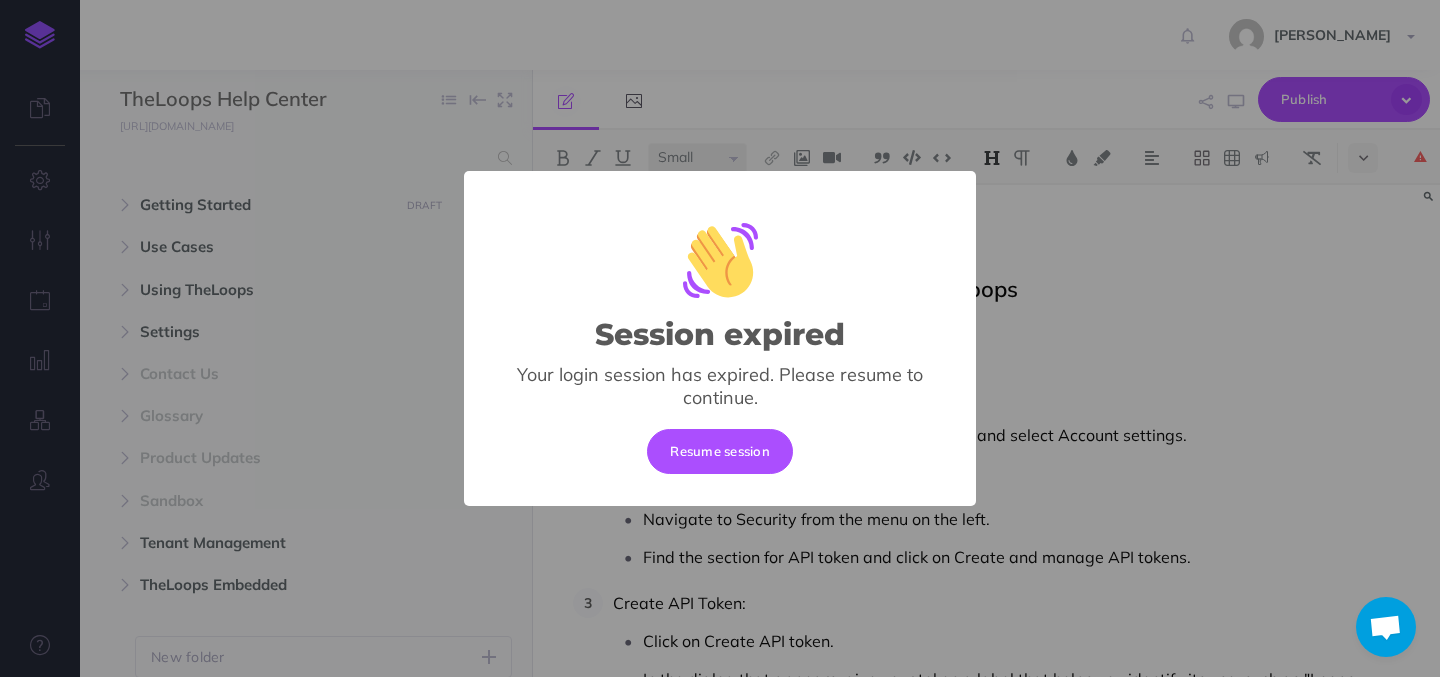 click on "Resume session" at bounding box center (720, 451) 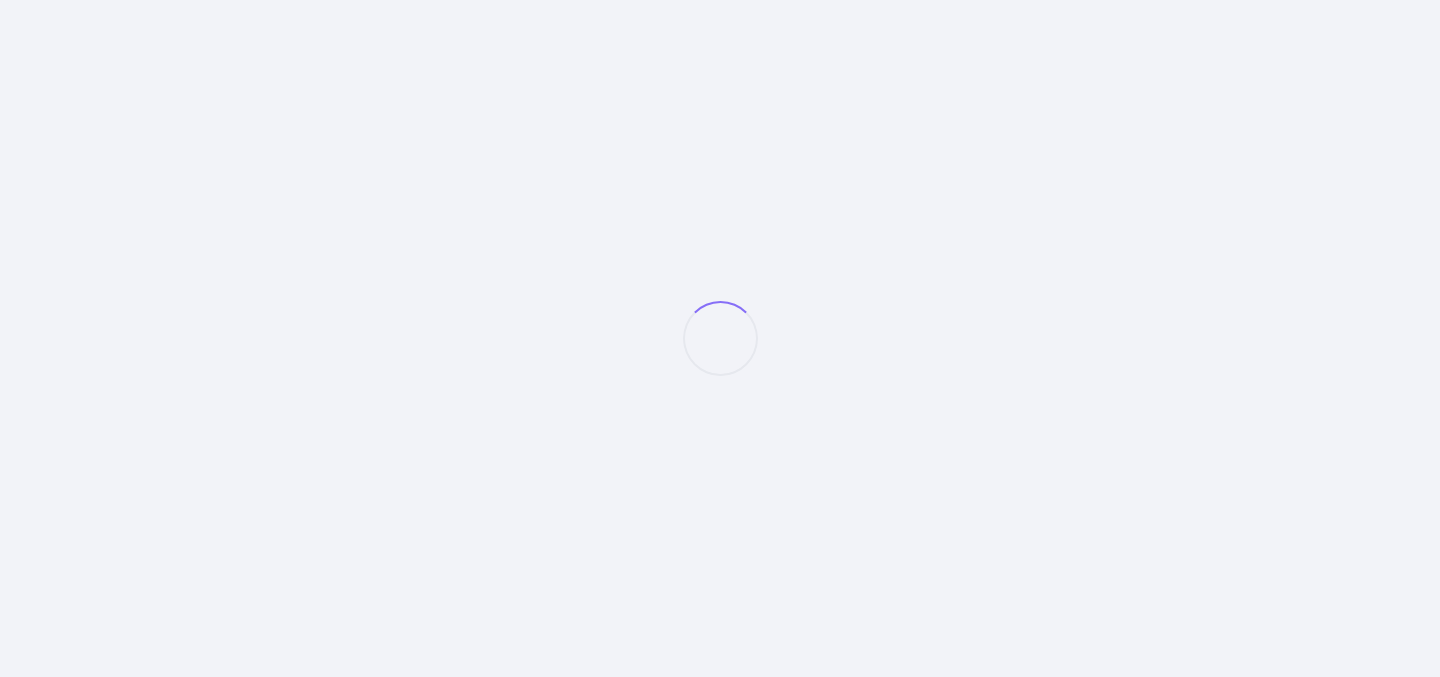 scroll, scrollTop: 0, scrollLeft: 0, axis: both 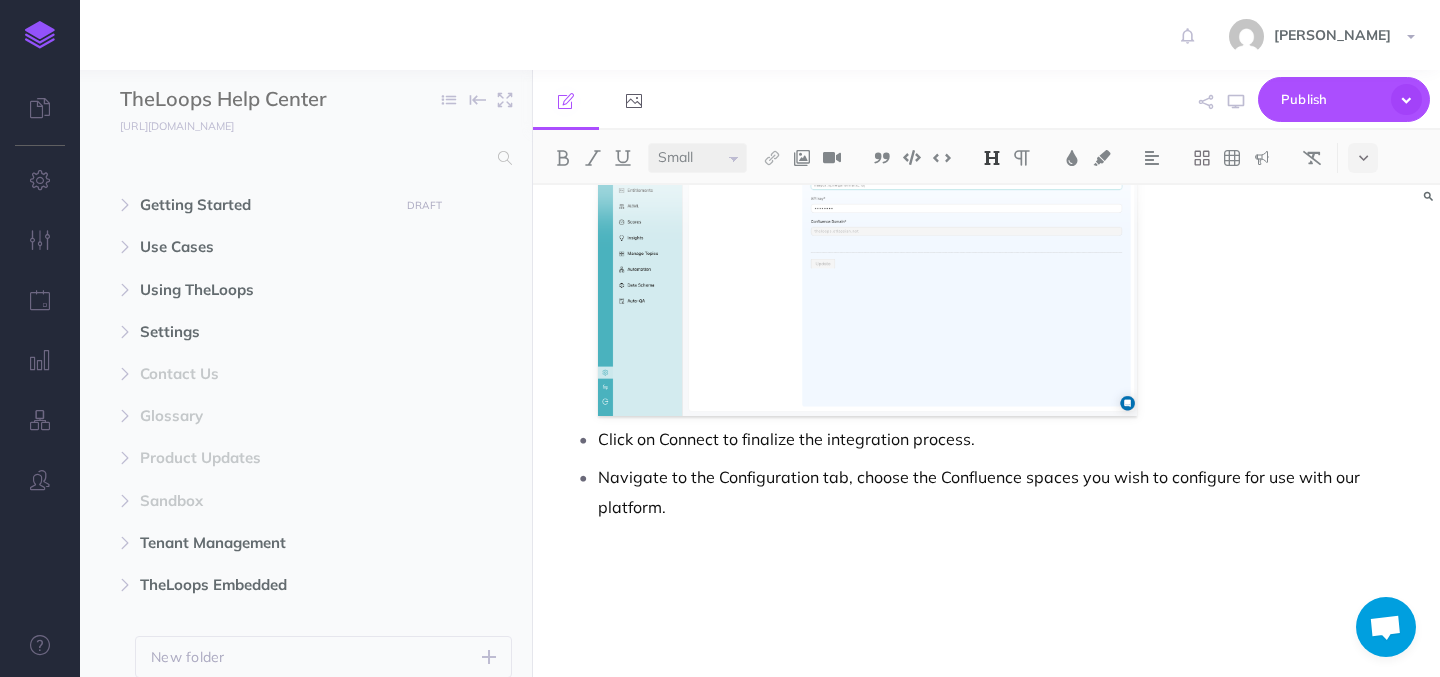 select on "null" 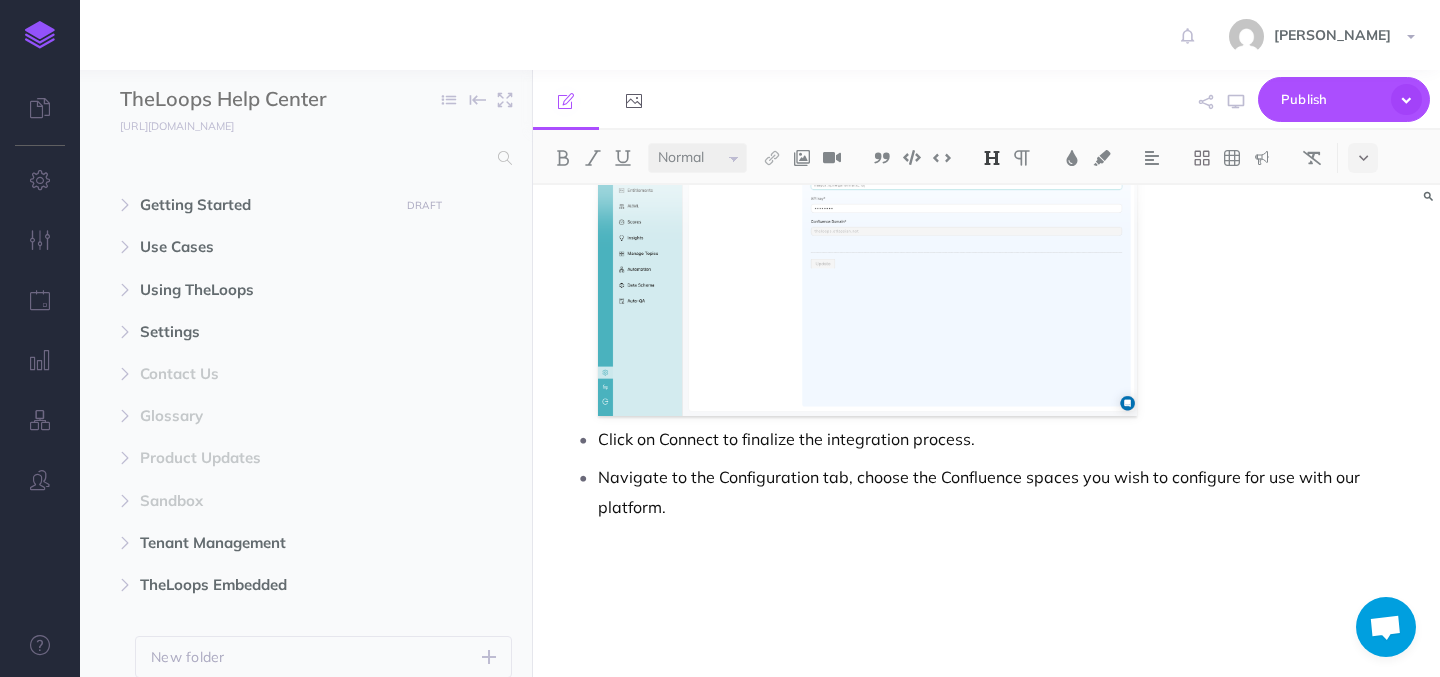 click on "Navigate to the Configuration tab, choose the Confluence spaces you wish to configure for use with our platform." at bounding box center (1006, 492) 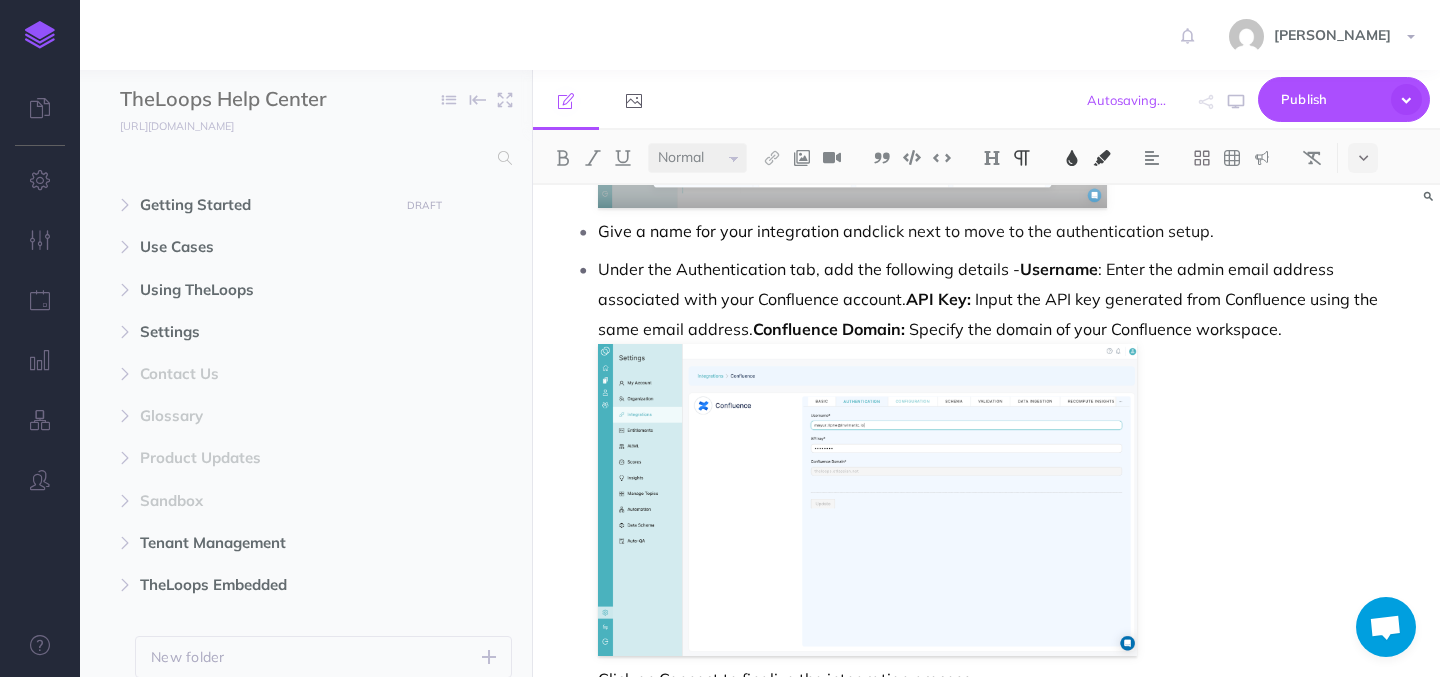 scroll, scrollTop: 1103, scrollLeft: 0, axis: vertical 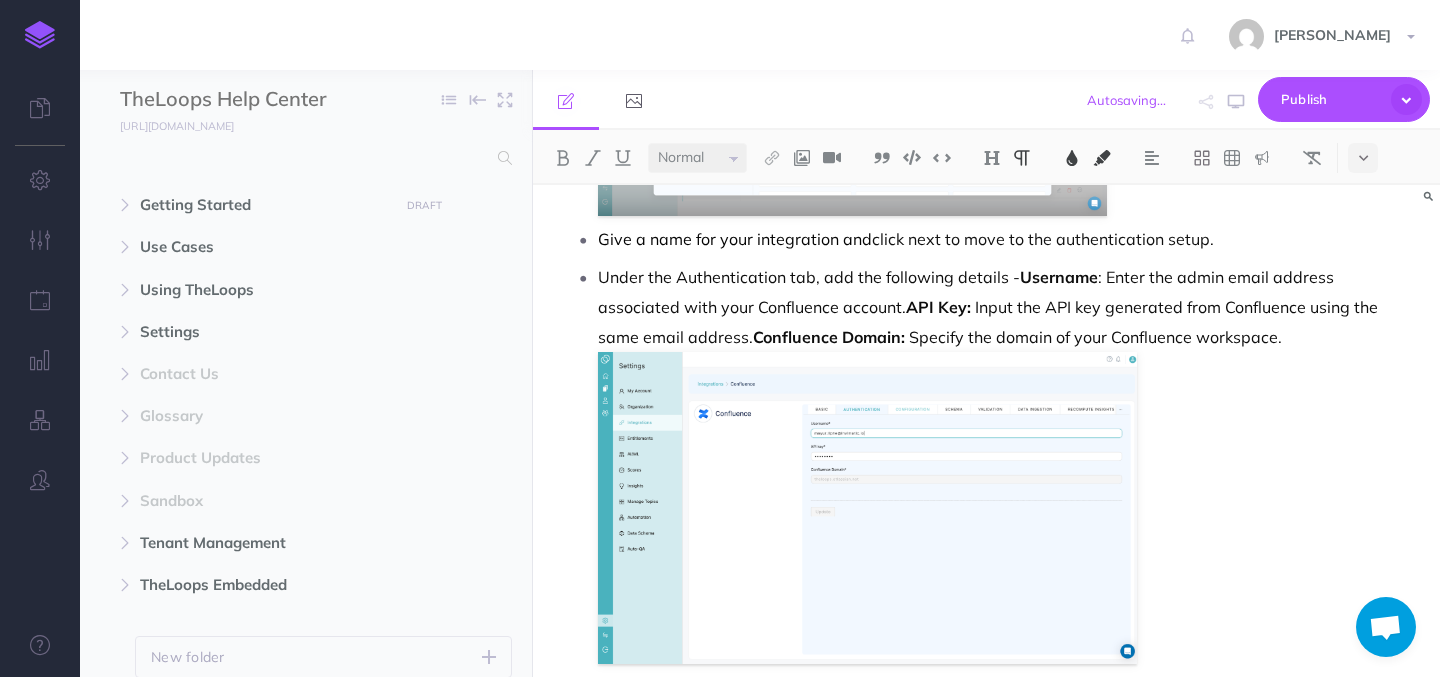 click on "Under the Authentication tab, add the following details -  Username : Enter the admin email address associated with your Confluence account.  API Key:   Input the API key generated from Confluence using the same email address.  Confluence Domain:   Specify the domain of your Confluence workspace." at bounding box center [1006, 463] 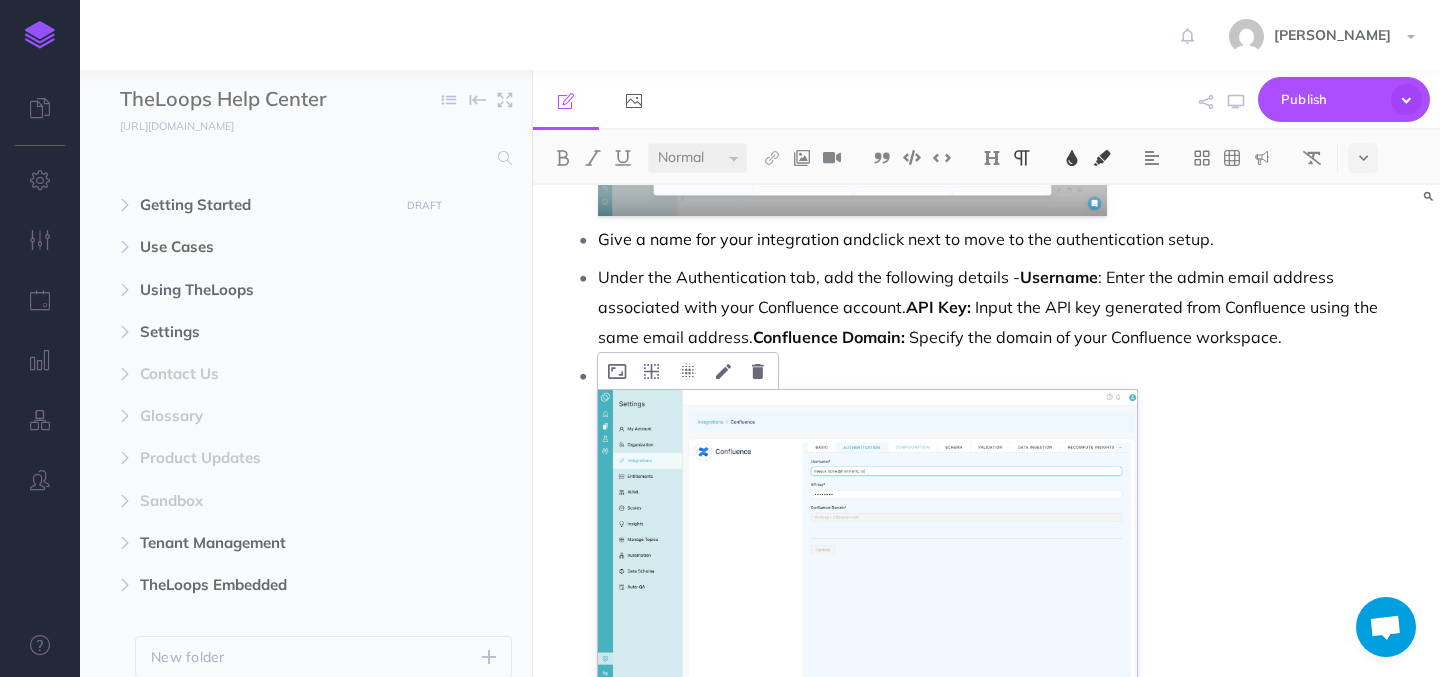 type 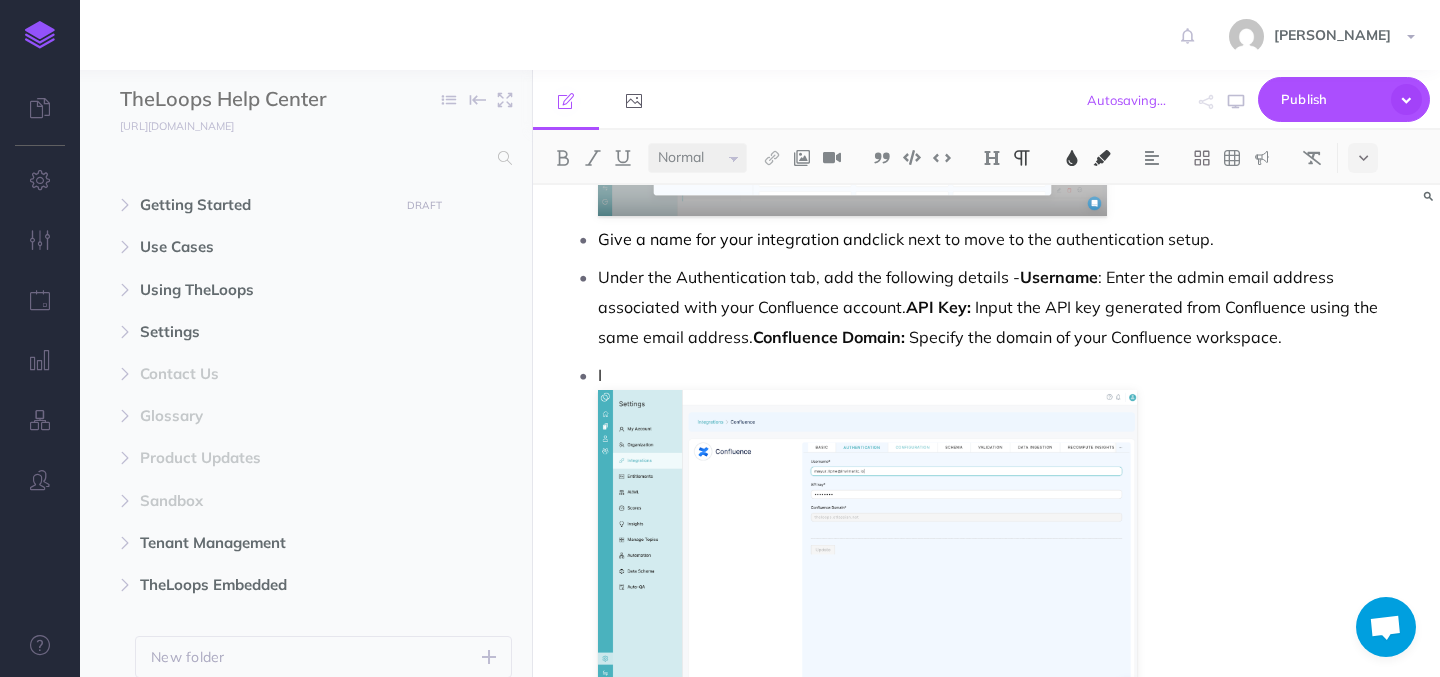 click on "I" at bounding box center [1006, 531] 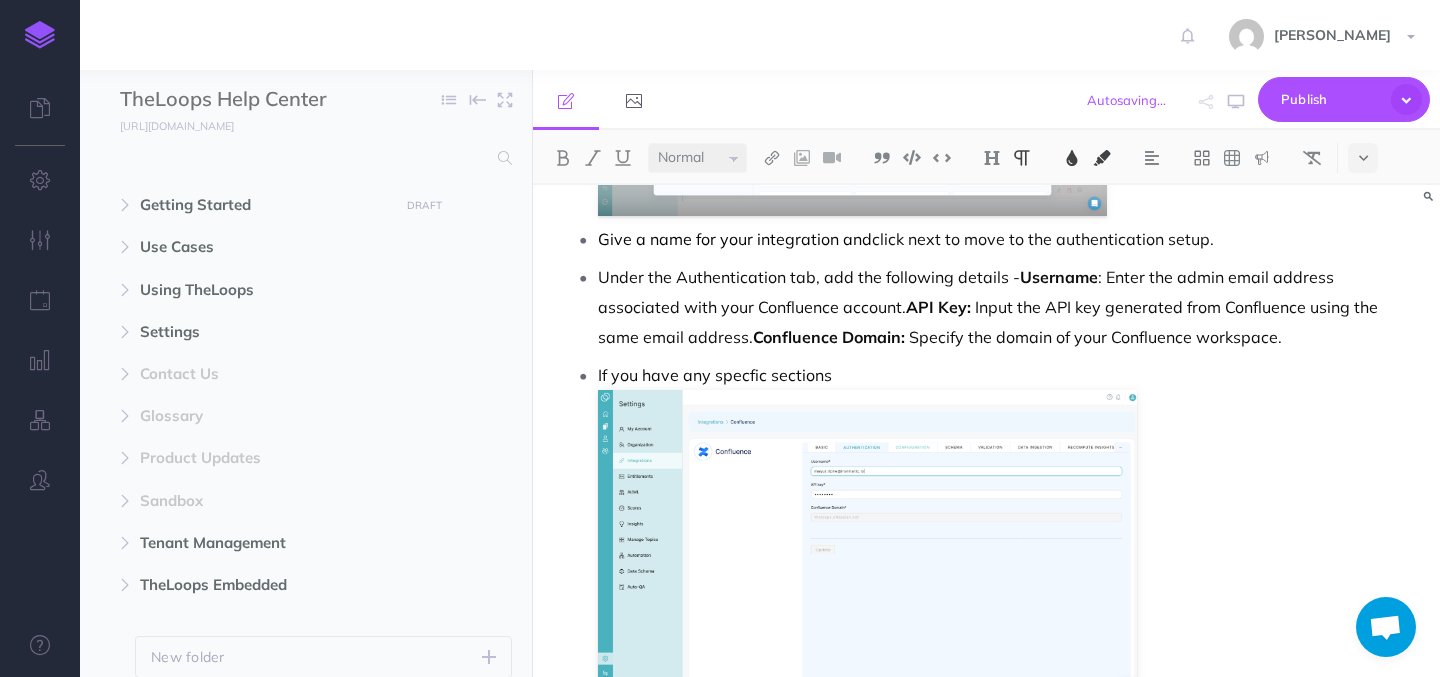 drag, startPoint x: 600, startPoint y: 370, endPoint x: 846, endPoint y: 376, distance: 246.07317 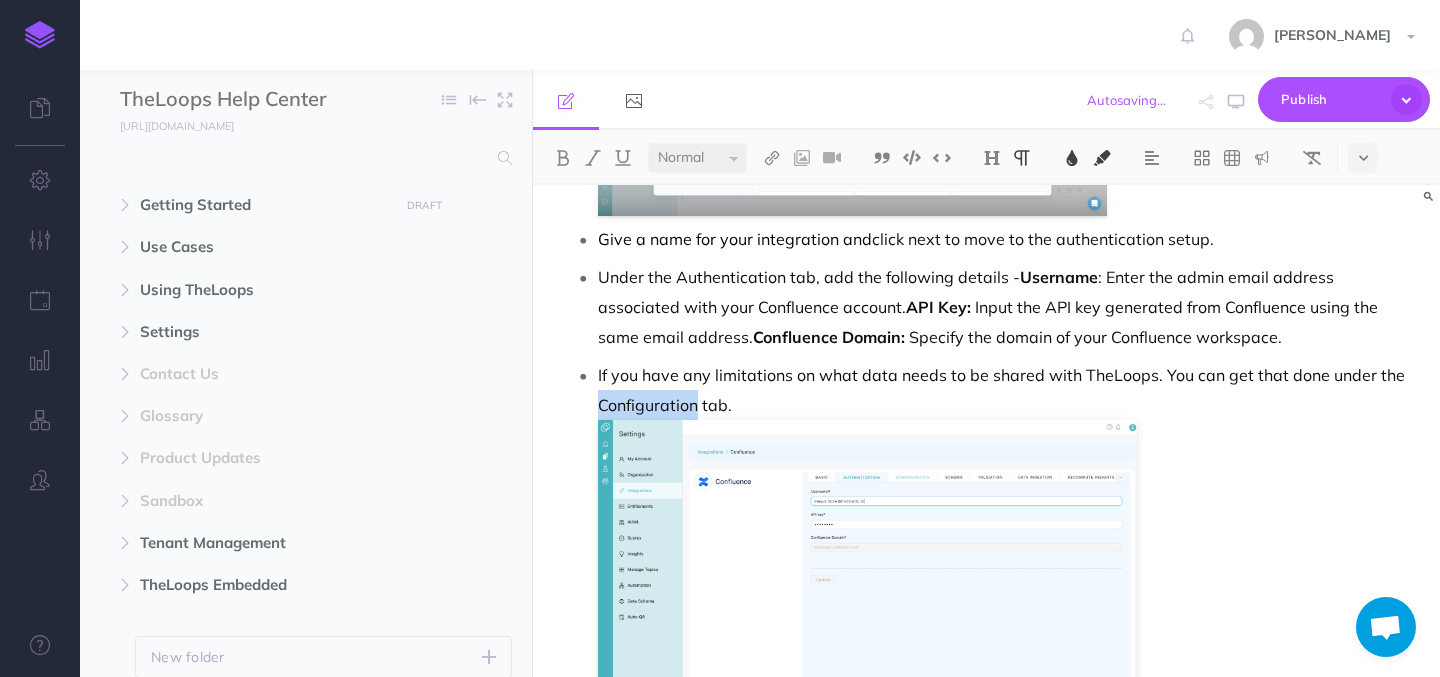 drag, startPoint x: 597, startPoint y: 401, endPoint x: 698, endPoint y: 409, distance: 101.31634 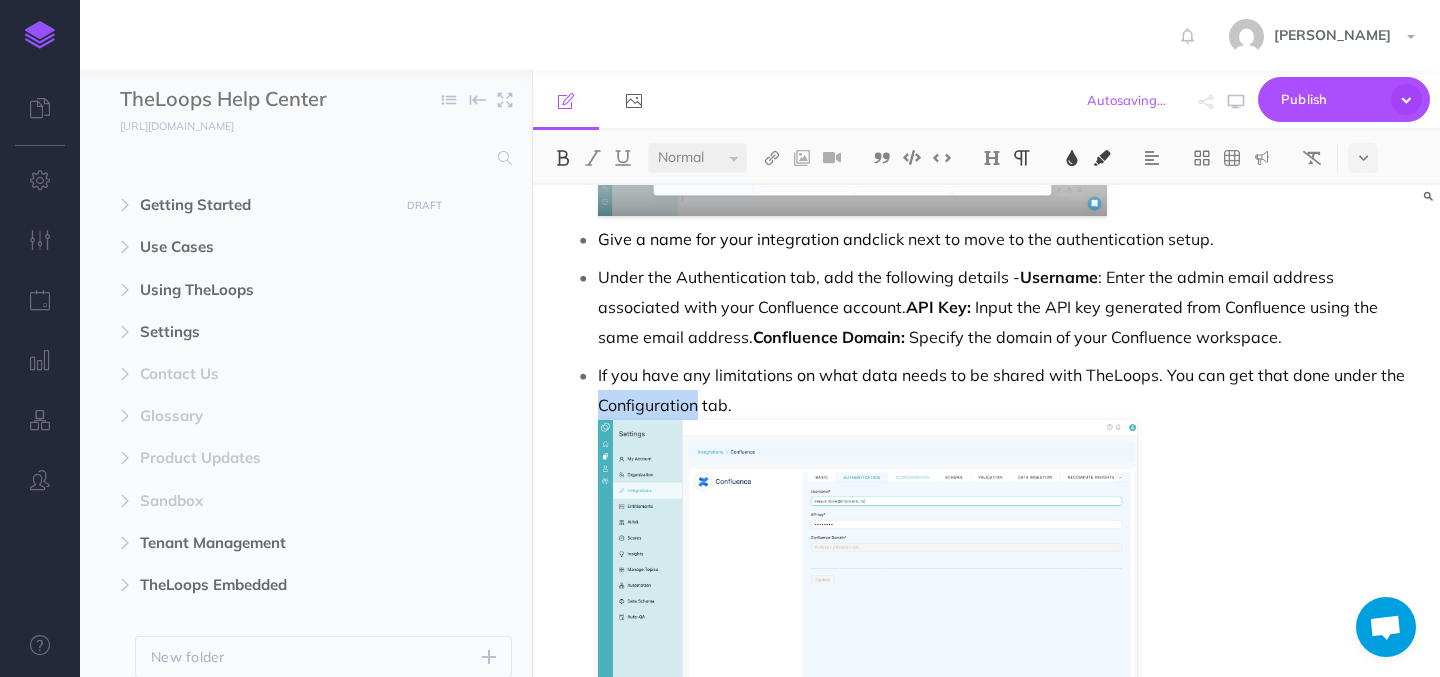 click at bounding box center [563, 158] 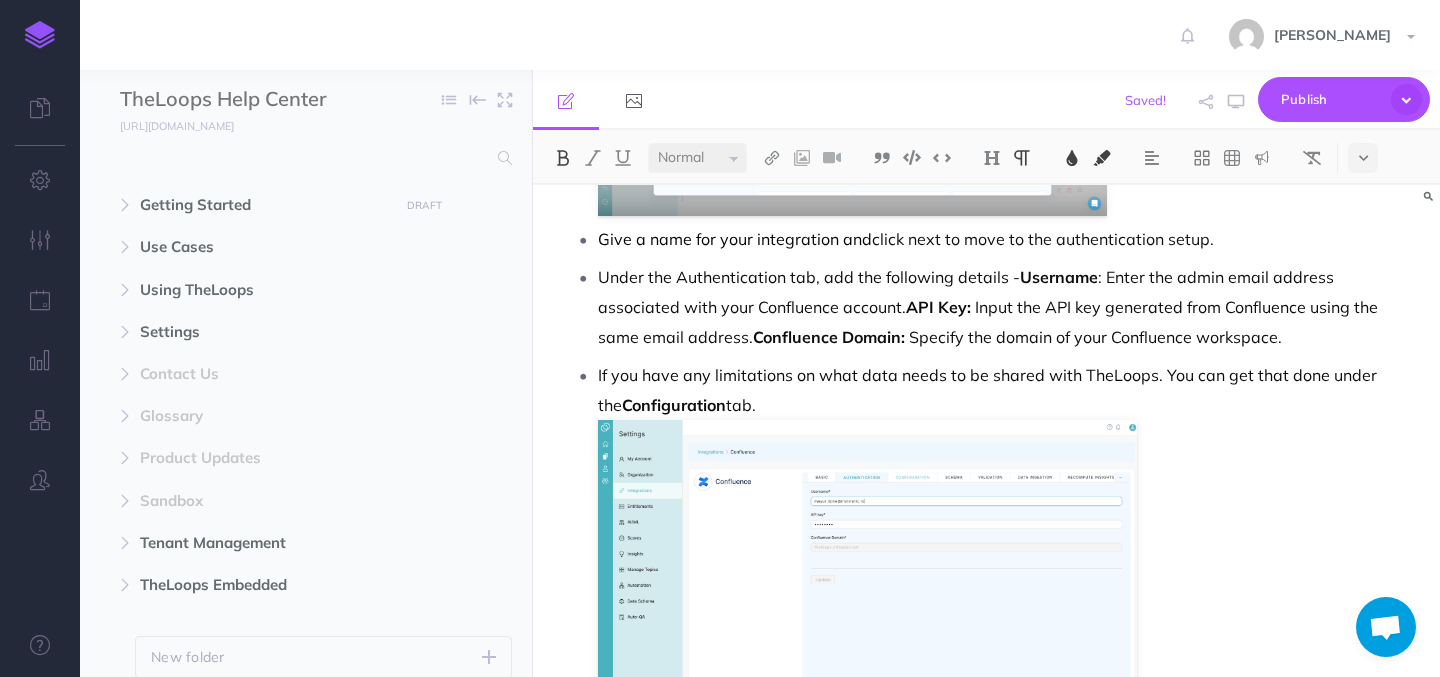 click on "If you have any limitations on what data needs to be shared with TheLoops. You can get that done under the  Configuration  tab." at bounding box center [1006, 546] 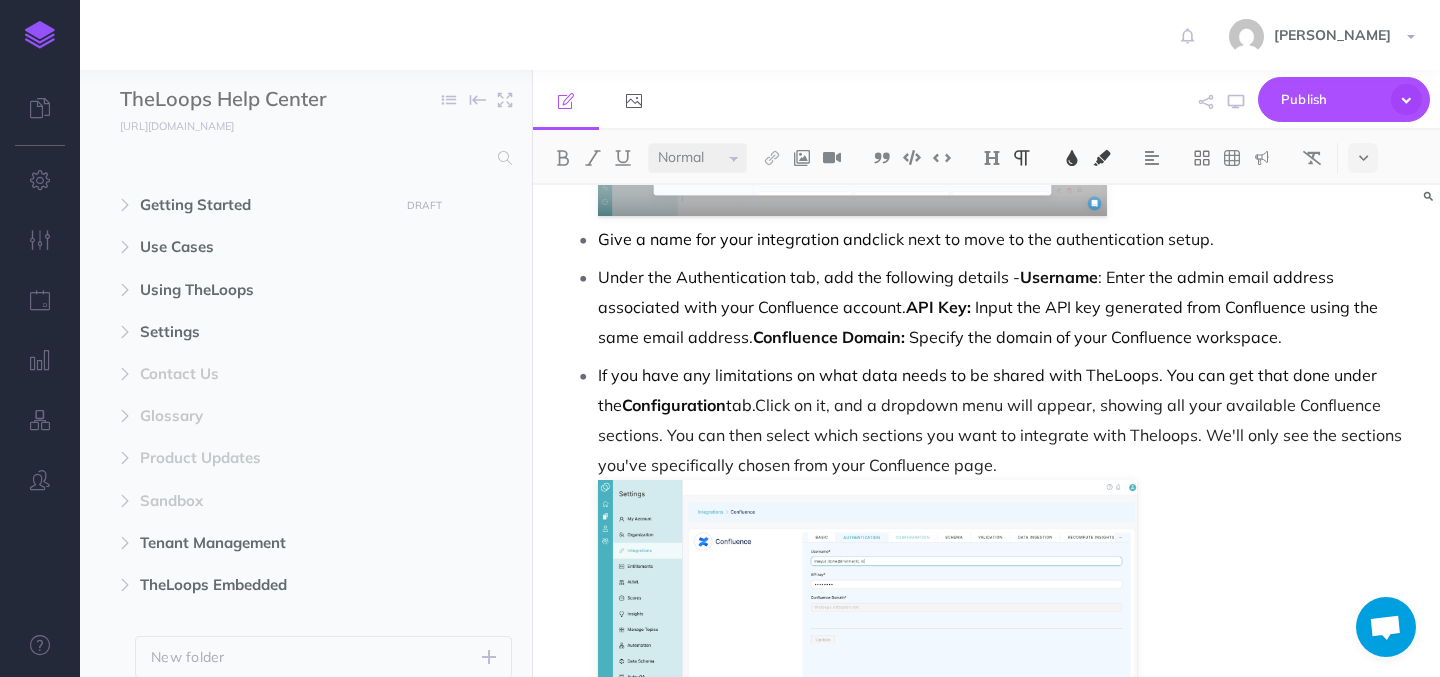 click on "Click on it, and a dropdown menu will appear, showing all your available Confluence sections. You can then select which sections you want to integrate with Theloops. We'll only see the sections you've specifically chosen from your Confluence page." at bounding box center (1002, 435) 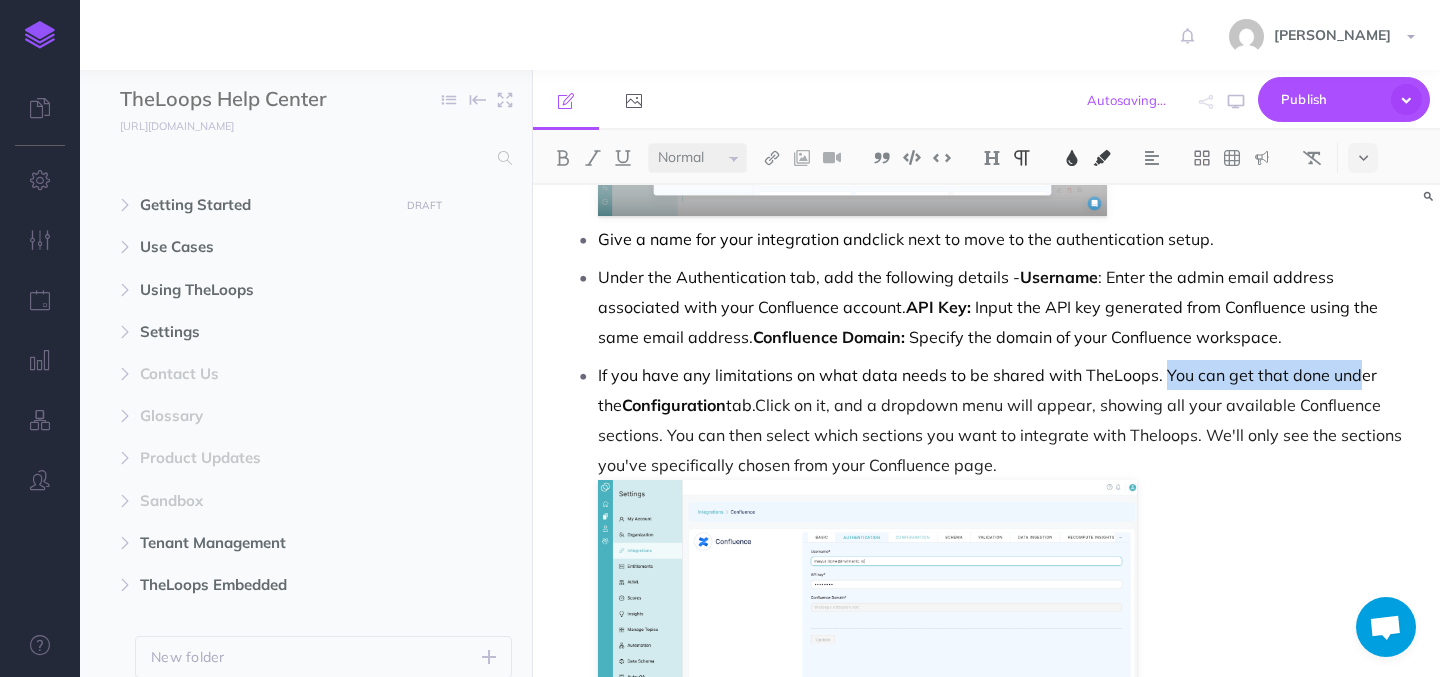 drag, startPoint x: 1163, startPoint y: 374, endPoint x: 1358, endPoint y: 377, distance: 195.02307 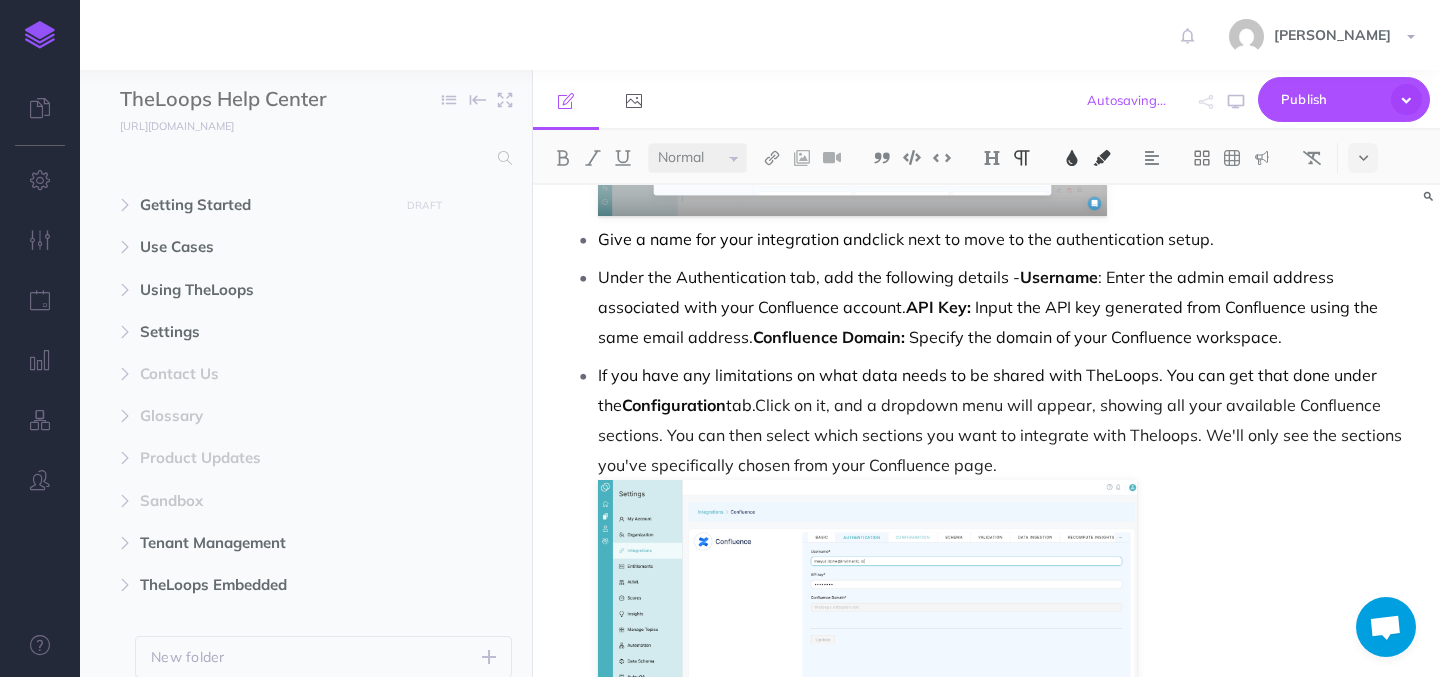 click on "Click on it, and a dropdown menu will appear, showing all your available Confluence sections. You can then select which sections you want to integrate with Theloops. We'll only see the sections you've specifically chosen from your Confluence page." at bounding box center (1002, 435) 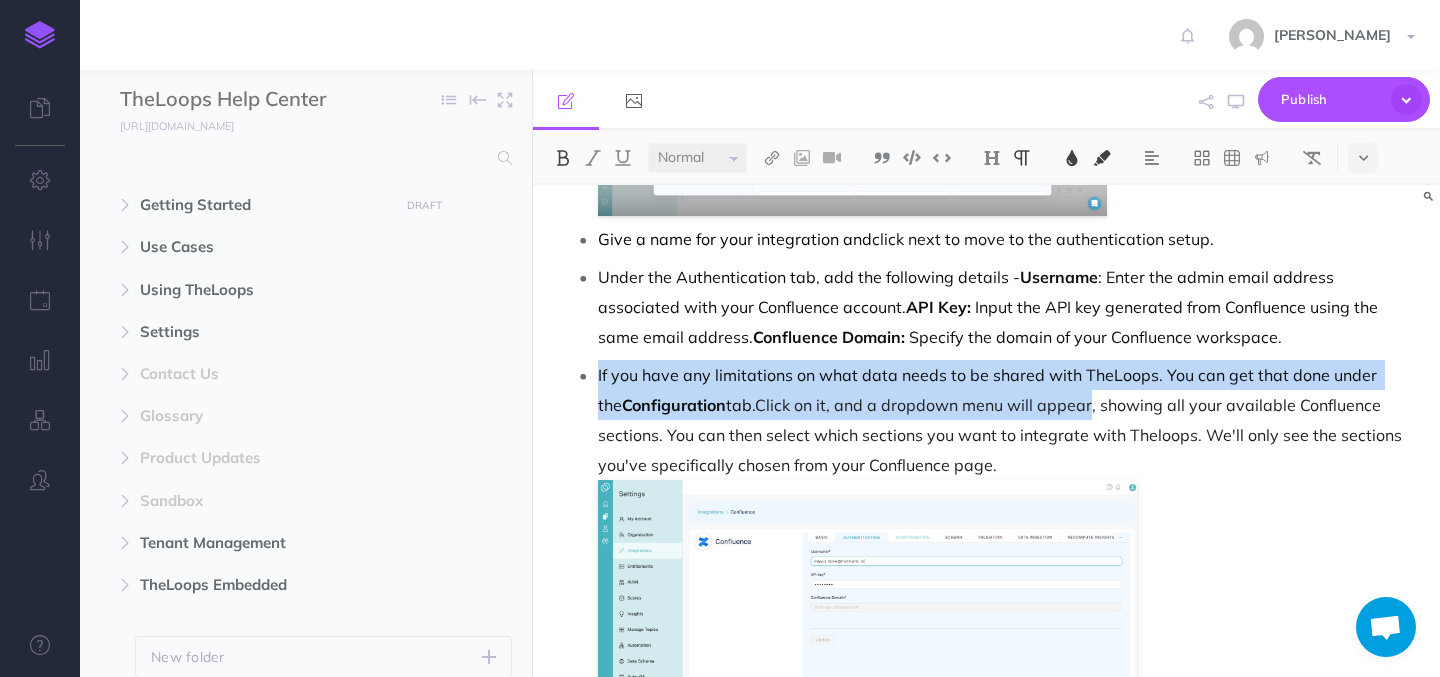 copy on "If you have any limitations on what data needs to be shared with TheLoops. You can get that done under the  Configuration  tab.  Click on it, and a dropdown menu will appear" 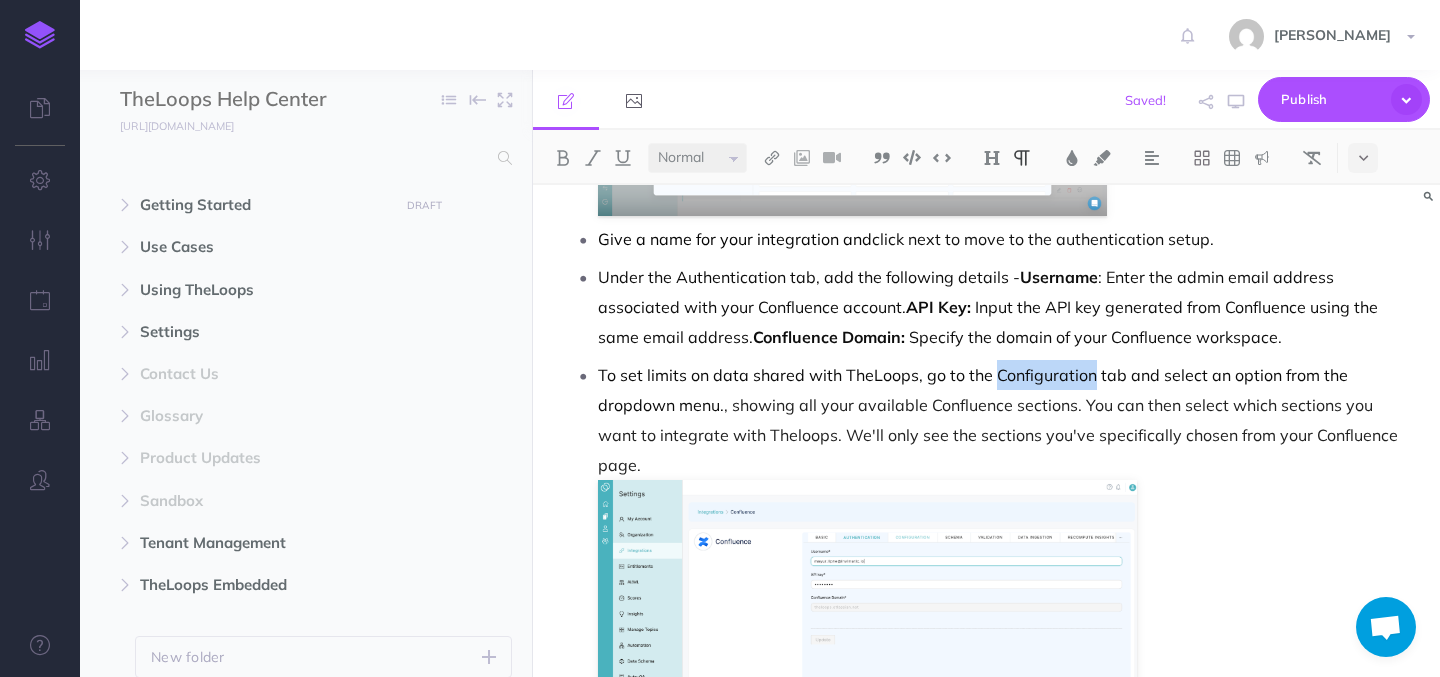 drag, startPoint x: 995, startPoint y: 372, endPoint x: 1093, endPoint y: 380, distance: 98.32599 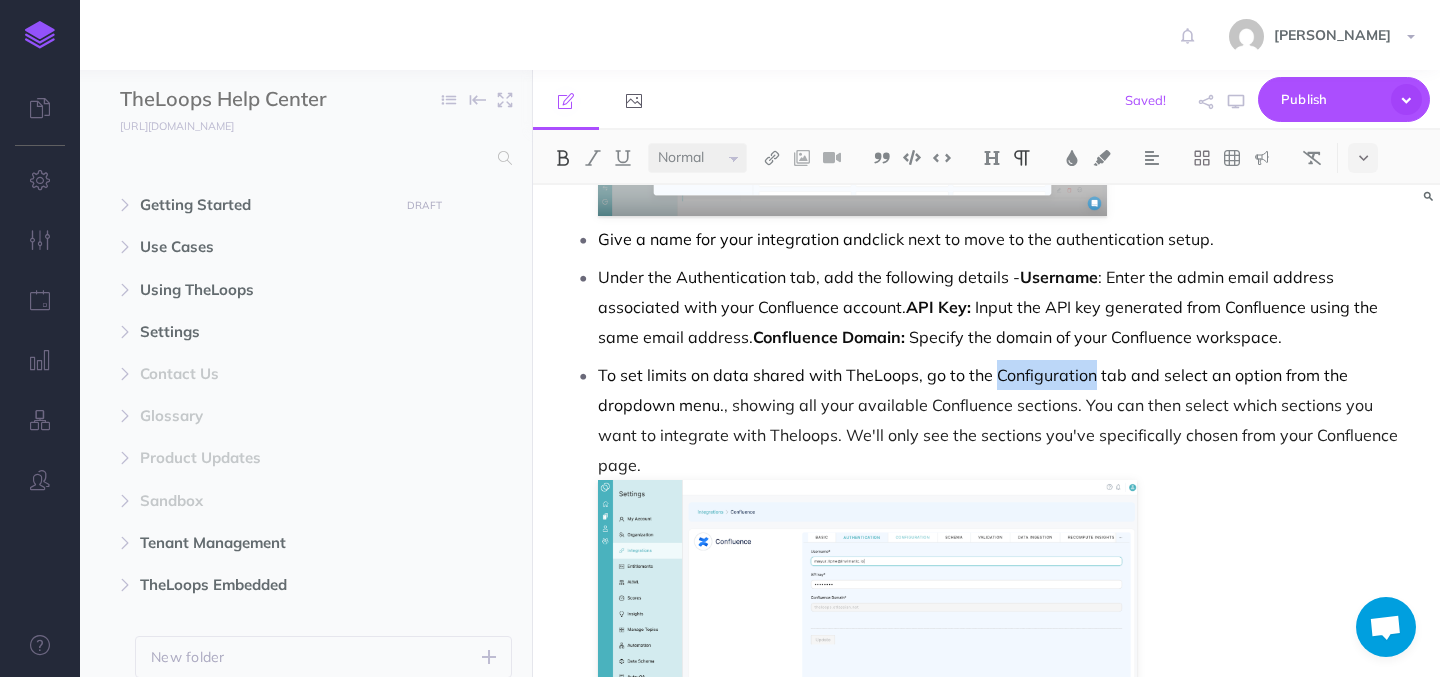 click at bounding box center (563, 158) 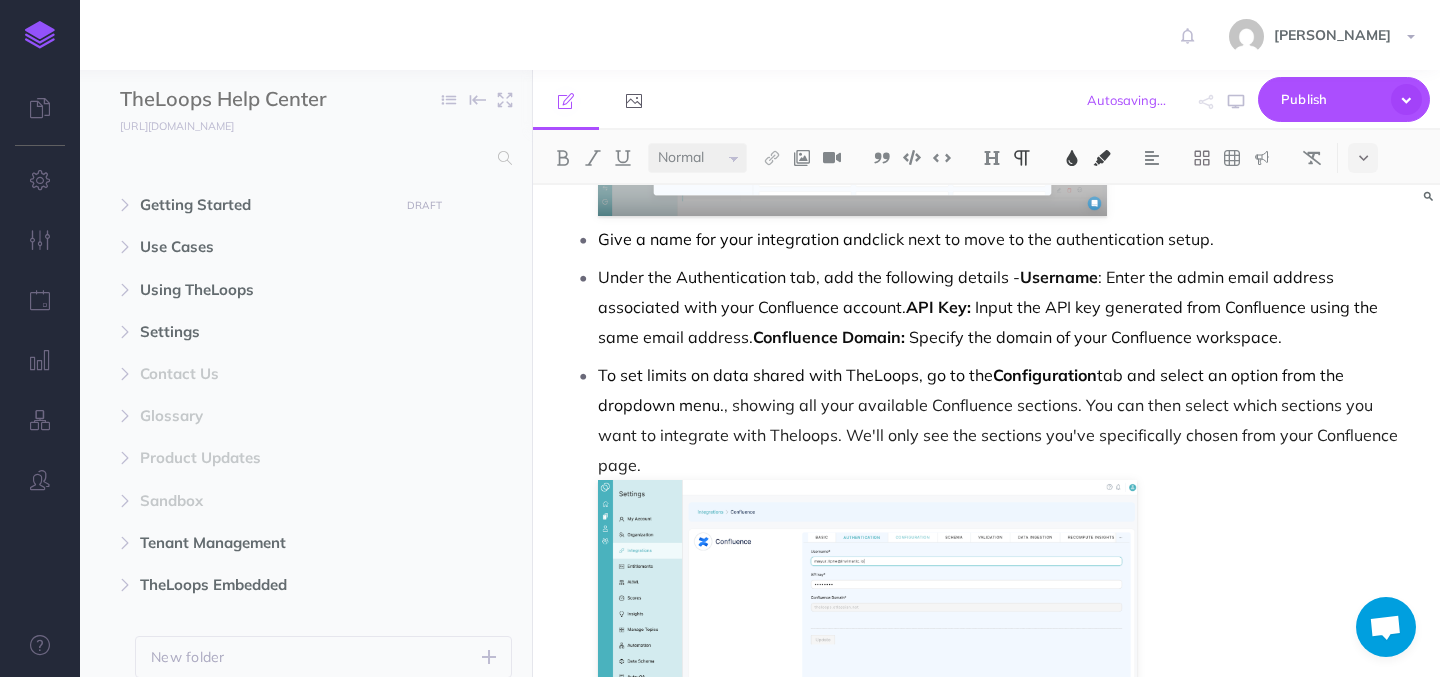 click on ", showing all your available Confluence sections. You can then select which sections you want to integrate with Theloops. We'll only see the sections you've specifically chosen from your Confluence page." at bounding box center (1000, 435) 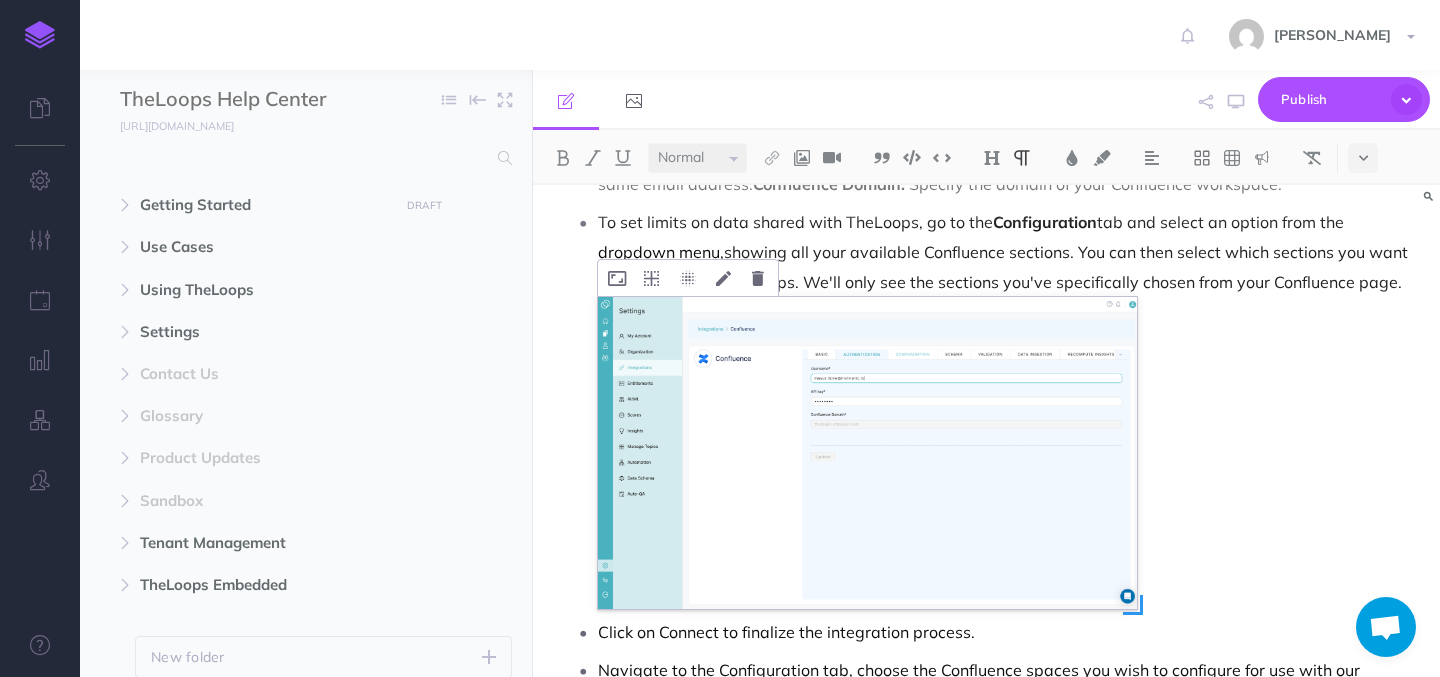scroll, scrollTop: 1264, scrollLeft: 0, axis: vertical 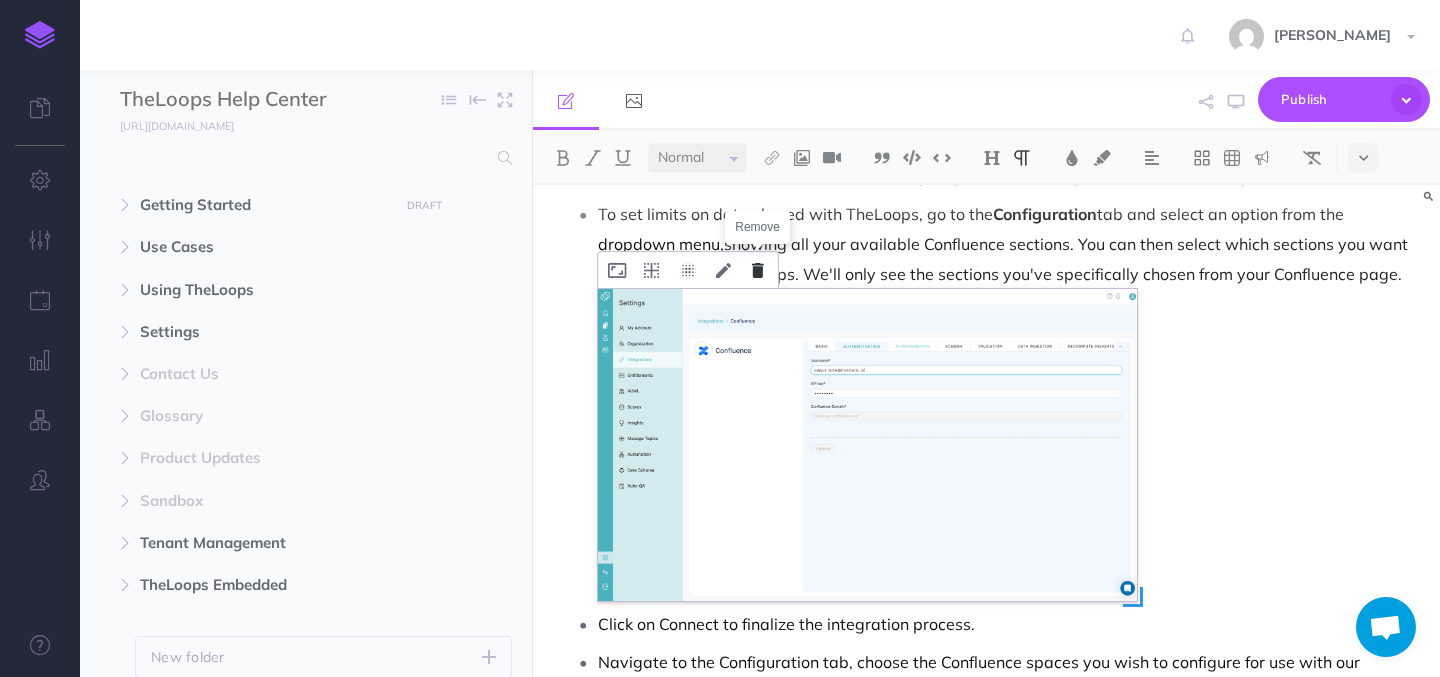 click at bounding box center (758, 270) 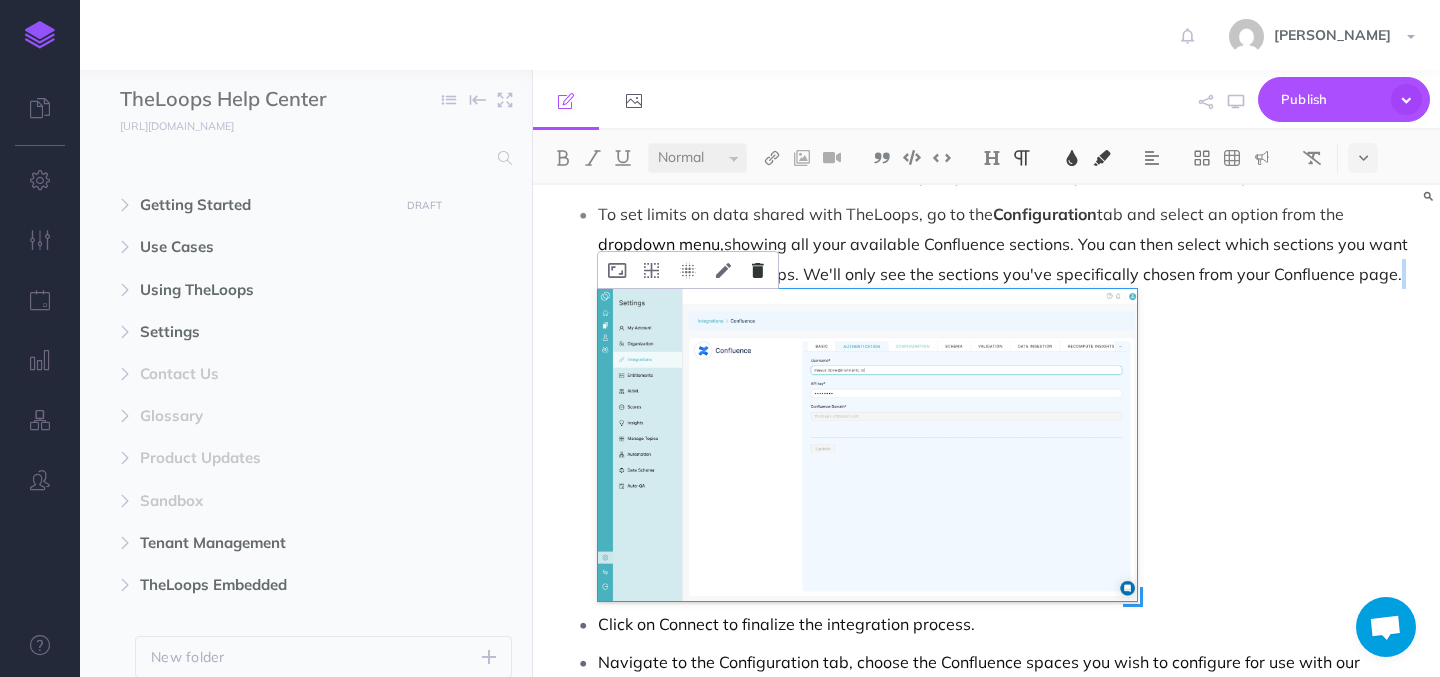 scroll, scrollTop: 1235, scrollLeft: 0, axis: vertical 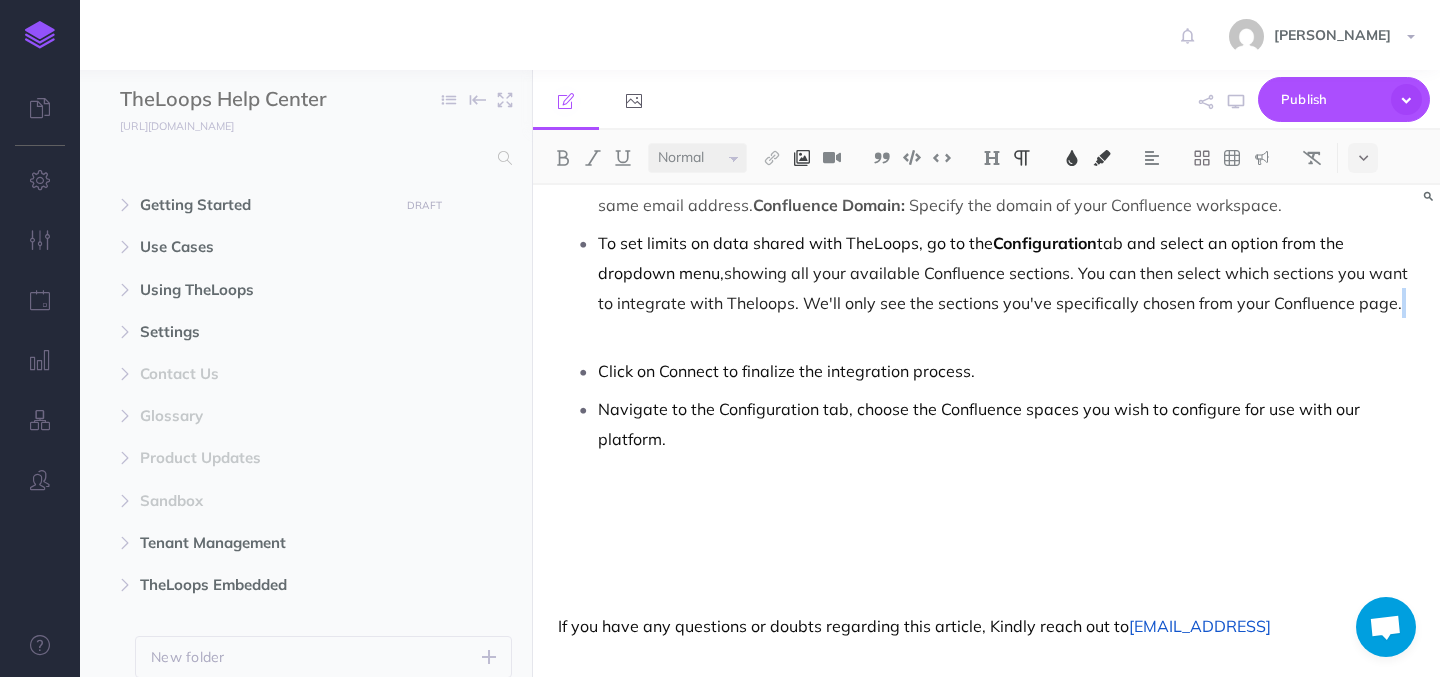click at bounding box center [802, 158] 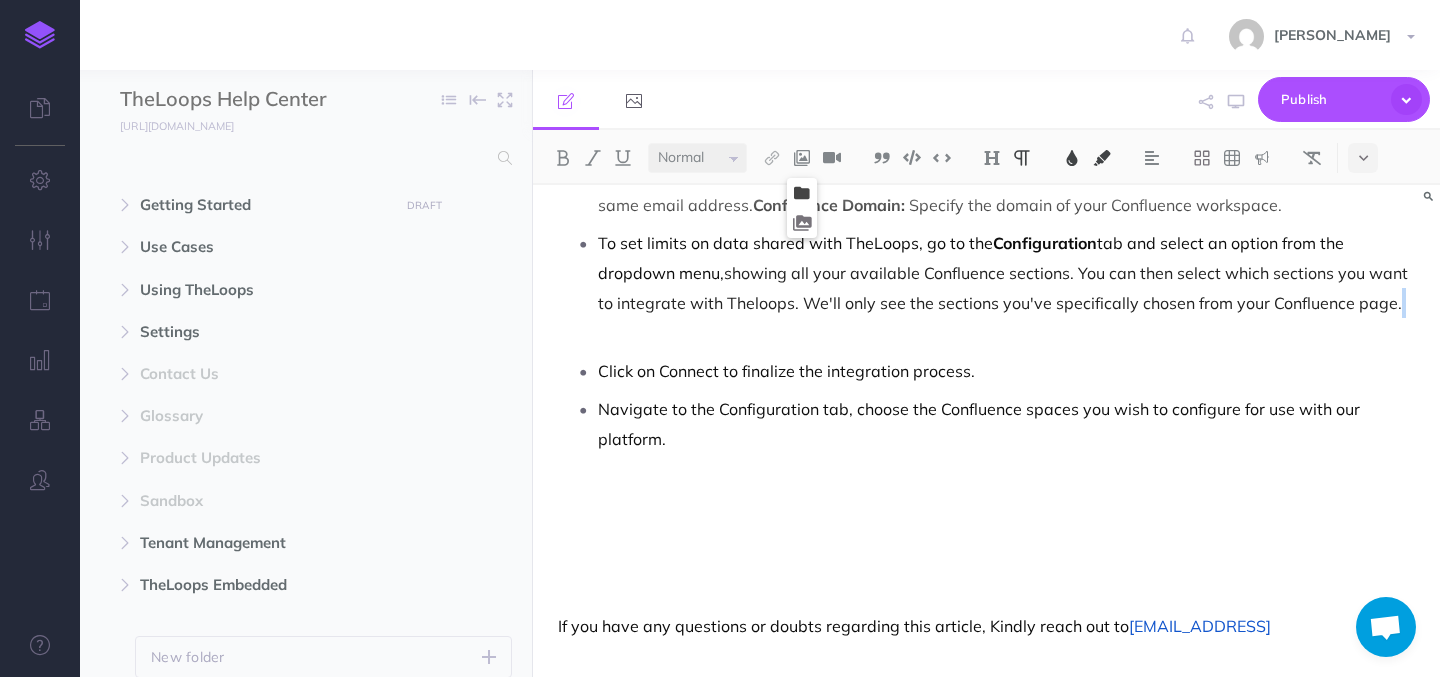 click at bounding box center (802, 193) 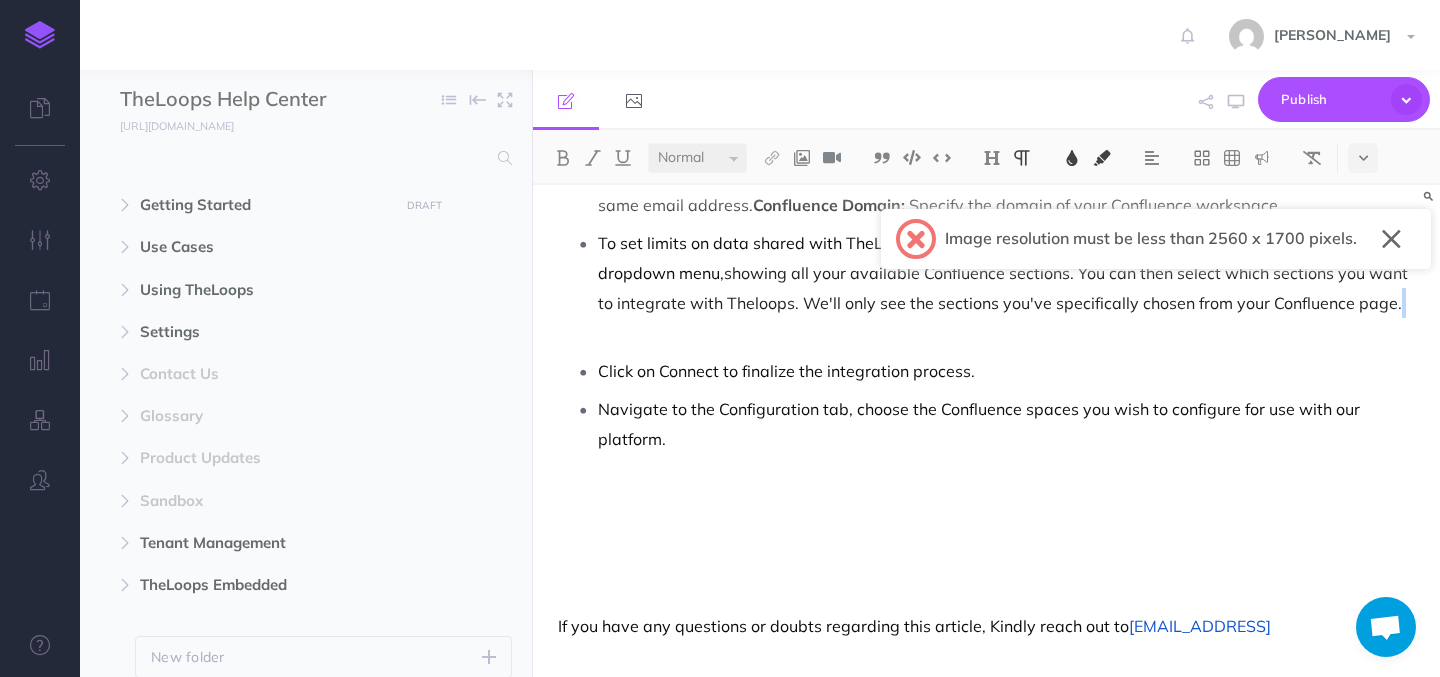 click on "To set limits on data shared with TheLoops, go to the  Configuration  tab and select an option from the dropdown menu,  showing all your available Confluence sections. You can then select which sections you want to integrate with Theloops. We'll only see the sections you've specifically chosen from your Confluence page." at bounding box center [1006, 288] 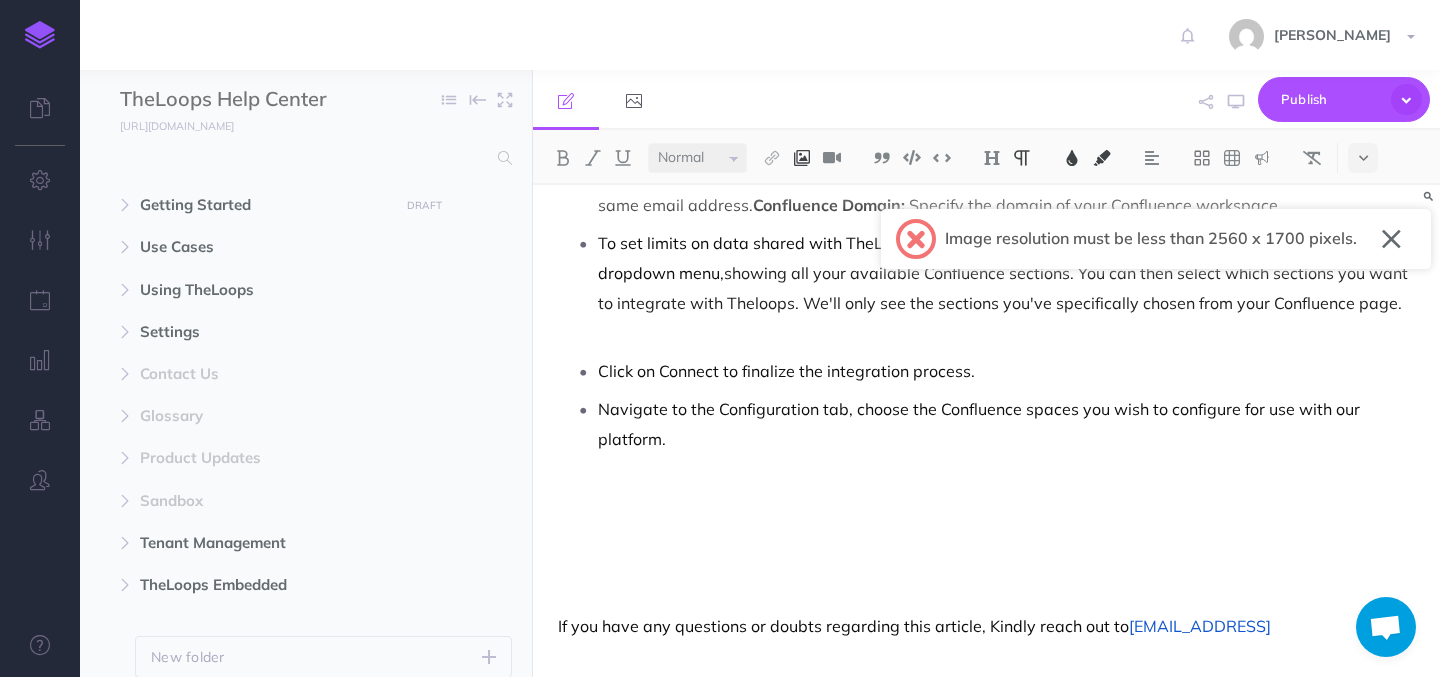 click at bounding box center (802, 158) 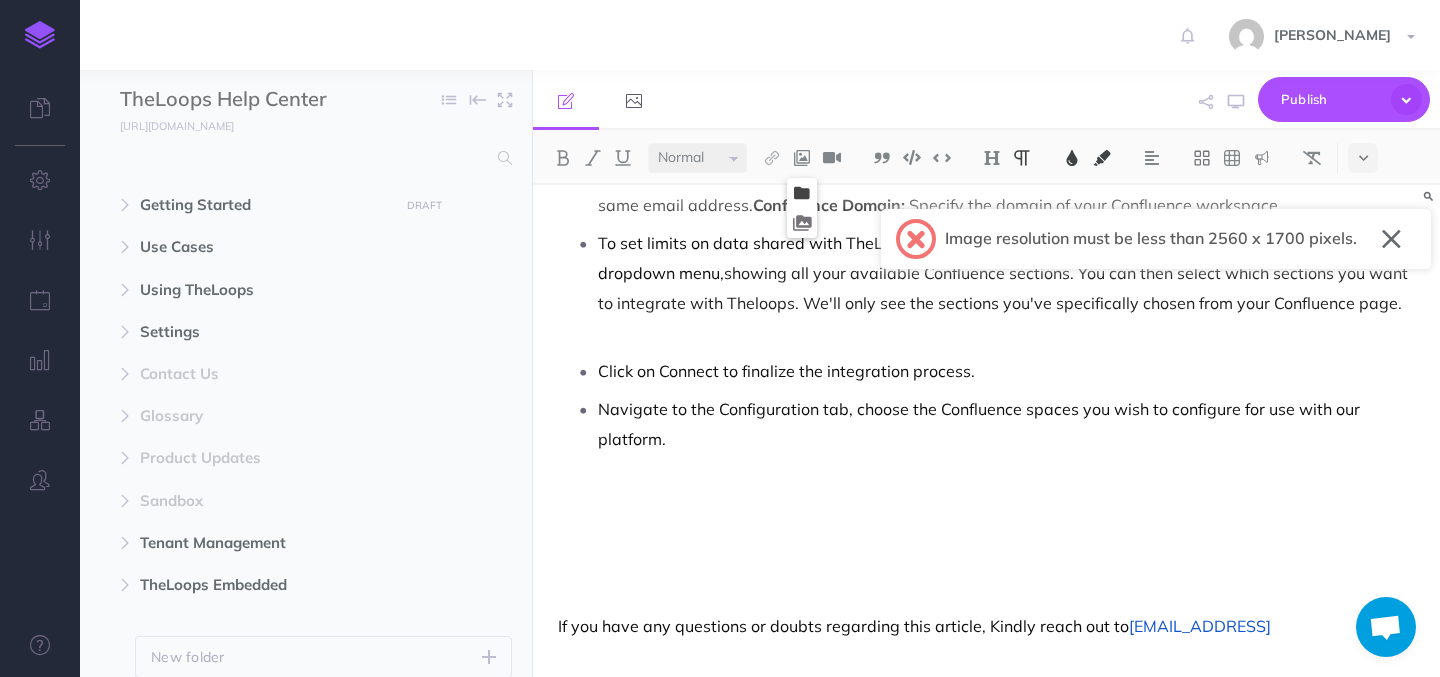click at bounding box center (802, 193) 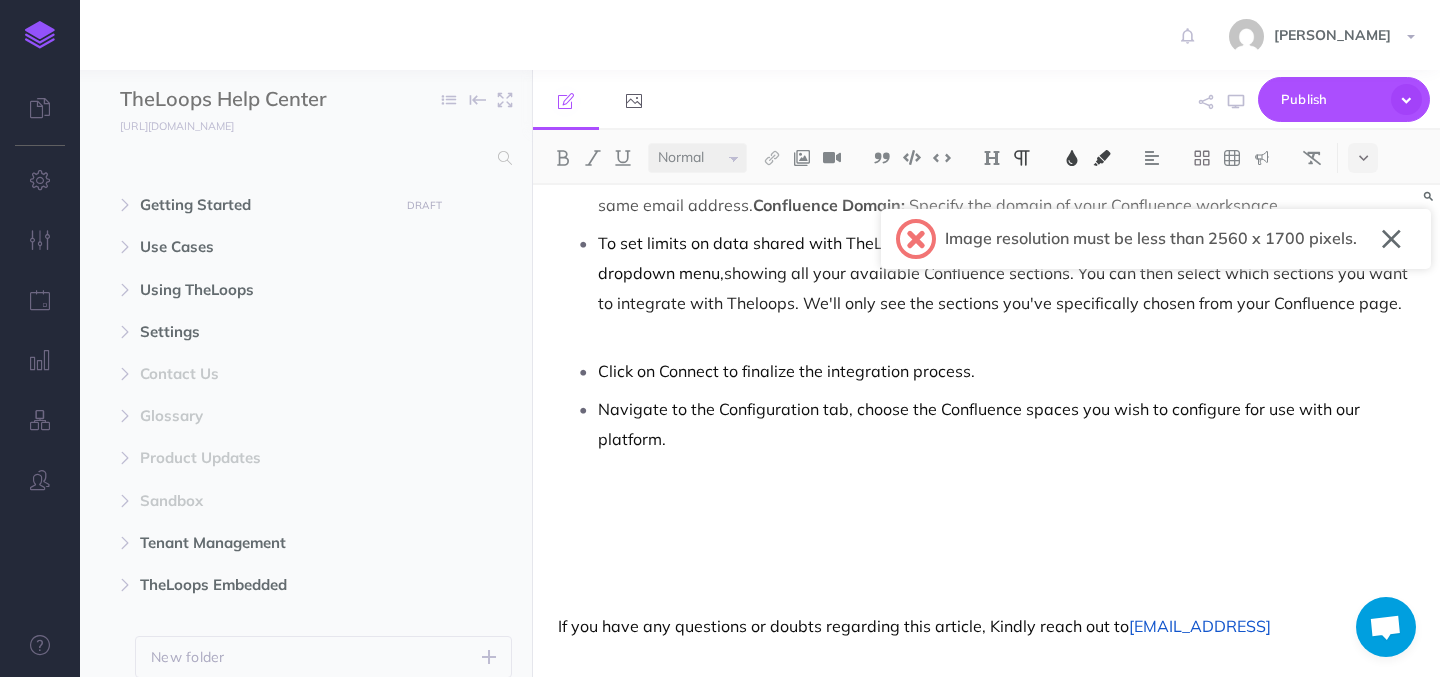 click on "To set limits on data shared with TheLoops, go to the  Configuration  tab and select an option from the dropdown menu,  showing all your available Confluence sections. You can then select which sections you want to integrate with Theloops. We'll only see the sections you've specifically chosen from your Confluence page." at bounding box center [1006, 288] 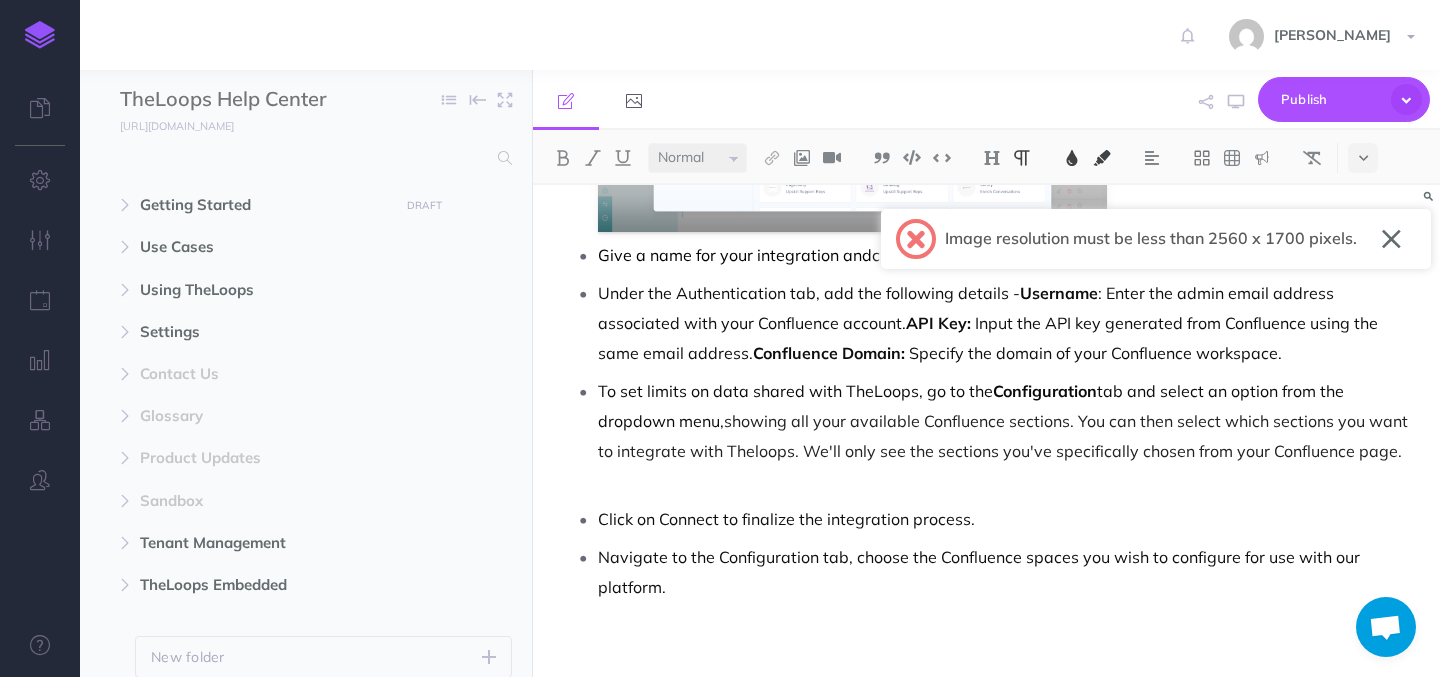 scroll, scrollTop: 1097, scrollLeft: 0, axis: vertical 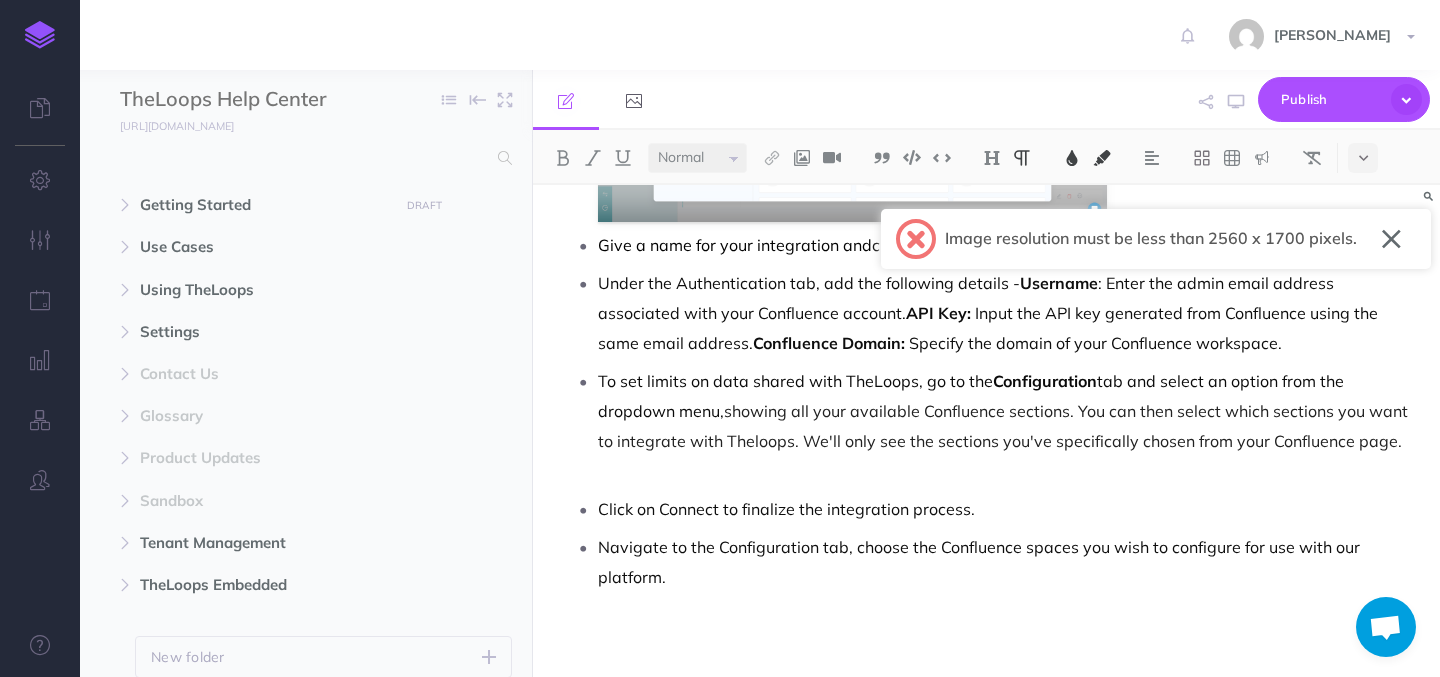 click on "To set limits on data shared with TheLoops, go to the  Configuration  tab and select an option from the dropdown menu,  showing all your available Confluence sections. You can then select which sections you want to integrate with Theloops. We'll only see the sections you've specifically chosen from your Confluence page." at bounding box center (1006, 426) 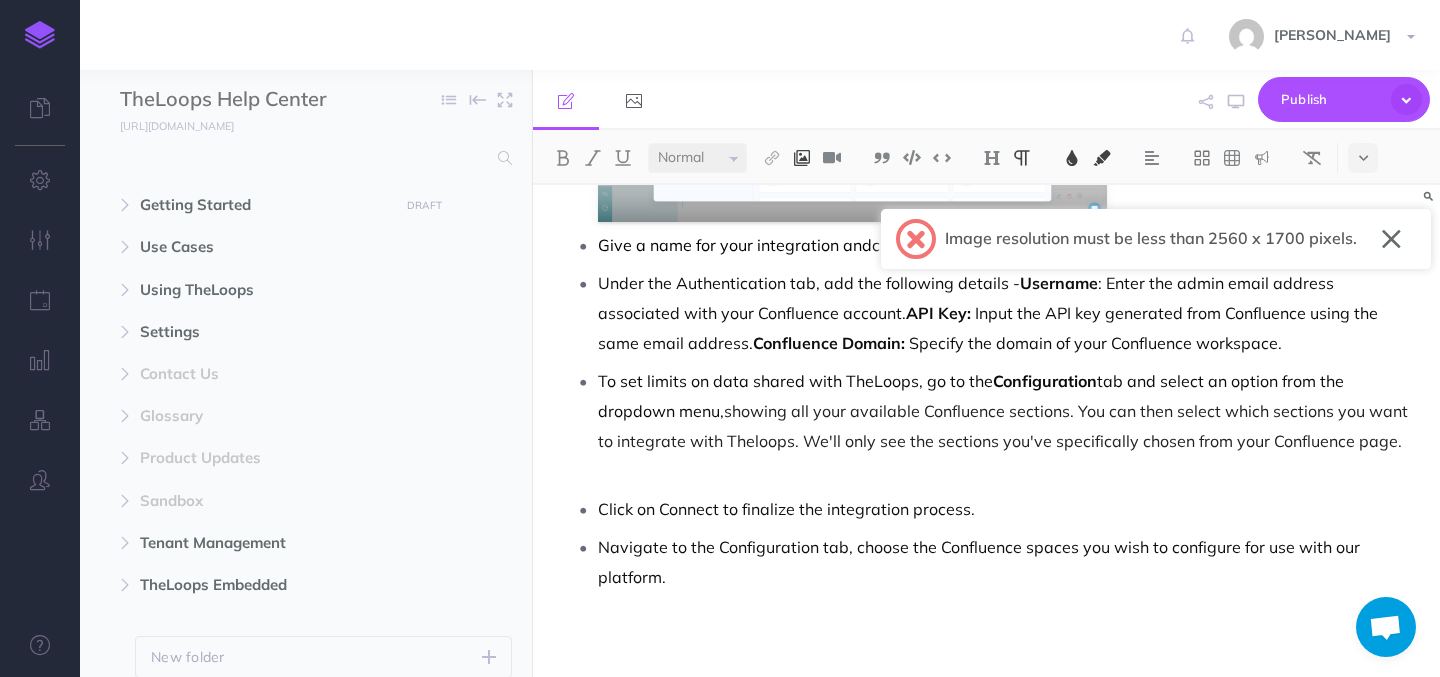 click at bounding box center (802, 158) 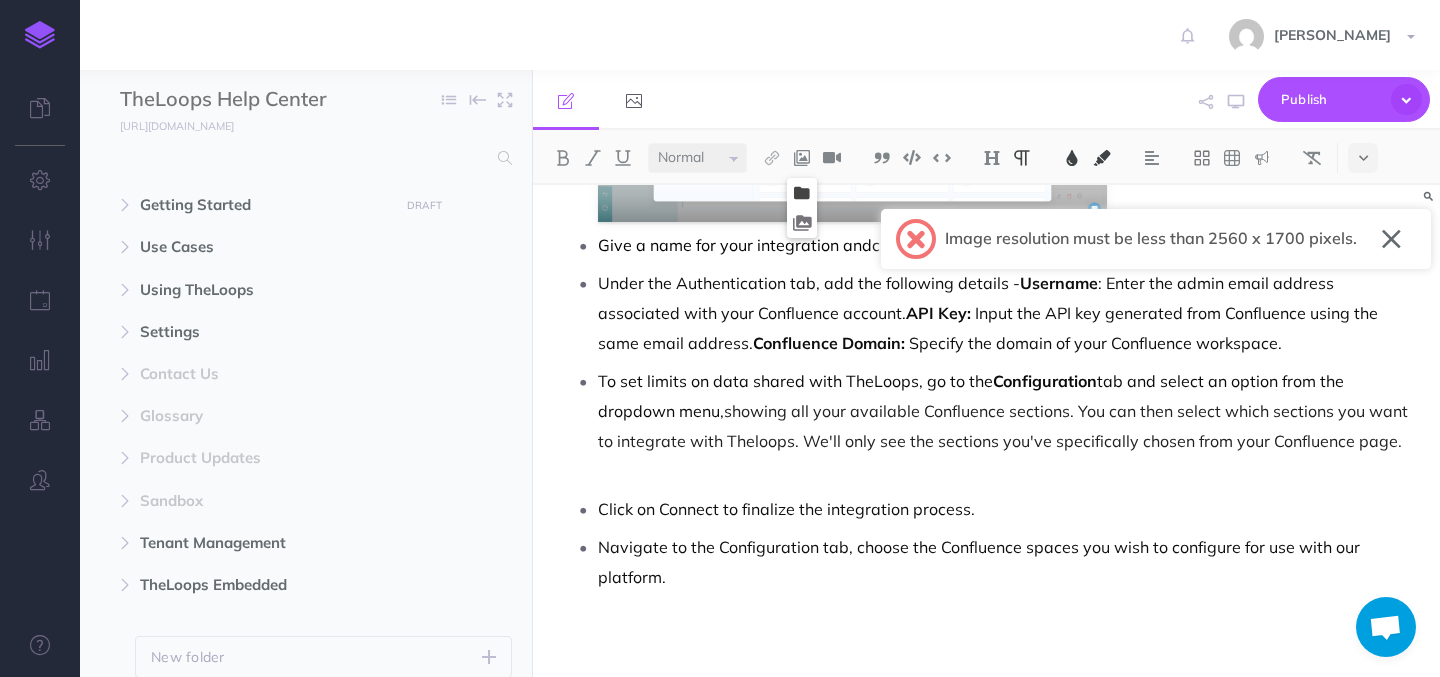 click at bounding box center (802, 193) 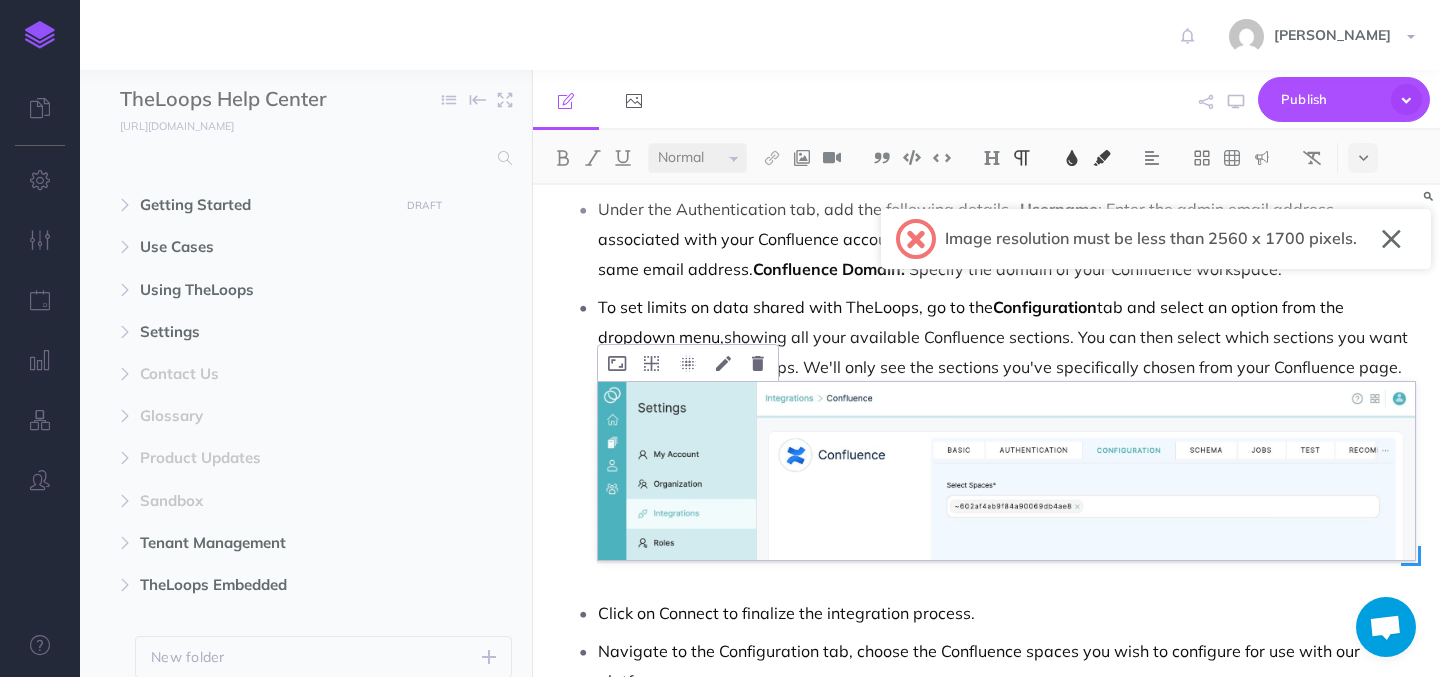 scroll, scrollTop: 1178, scrollLeft: 0, axis: vertical 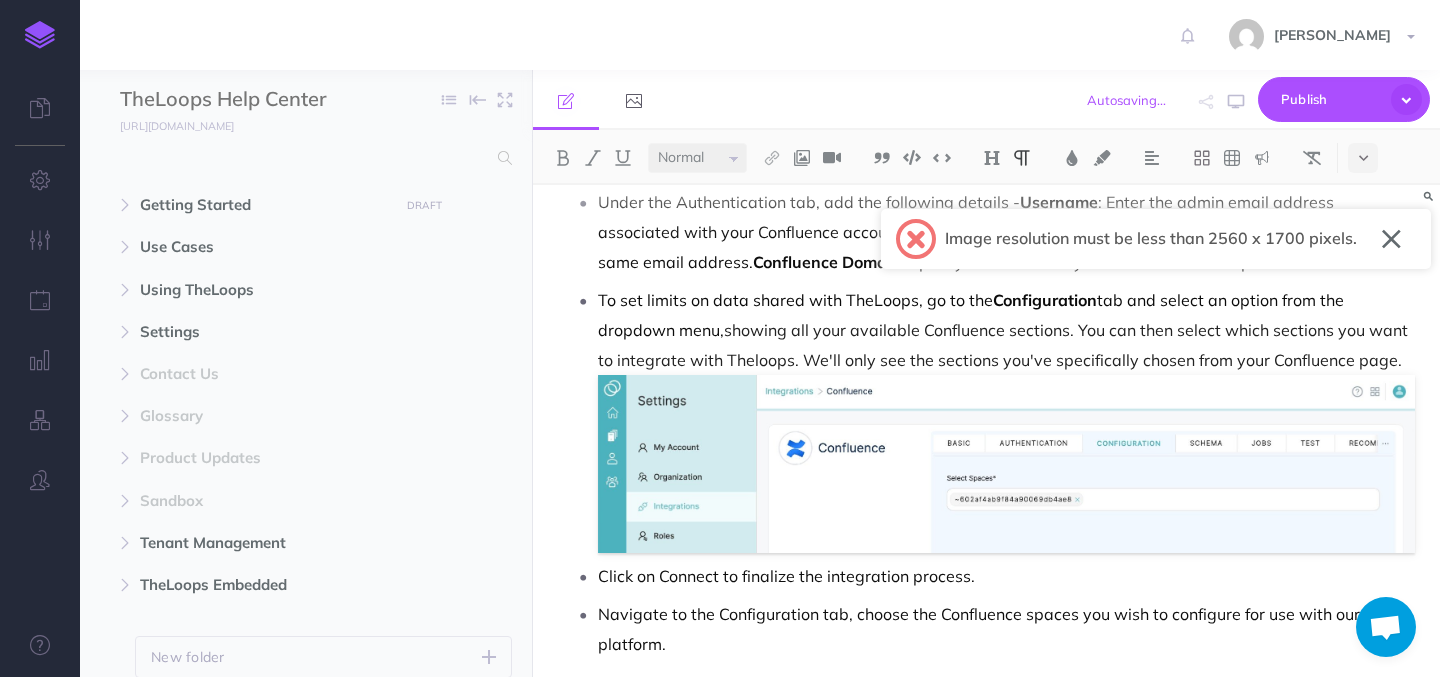 click on "showing all your available Confluence sections. You can then select which sections you want to integrate with Theloops. We'll only see the sections you've specifically chosen from your Confluence page." at bounding box center (1005, 345) 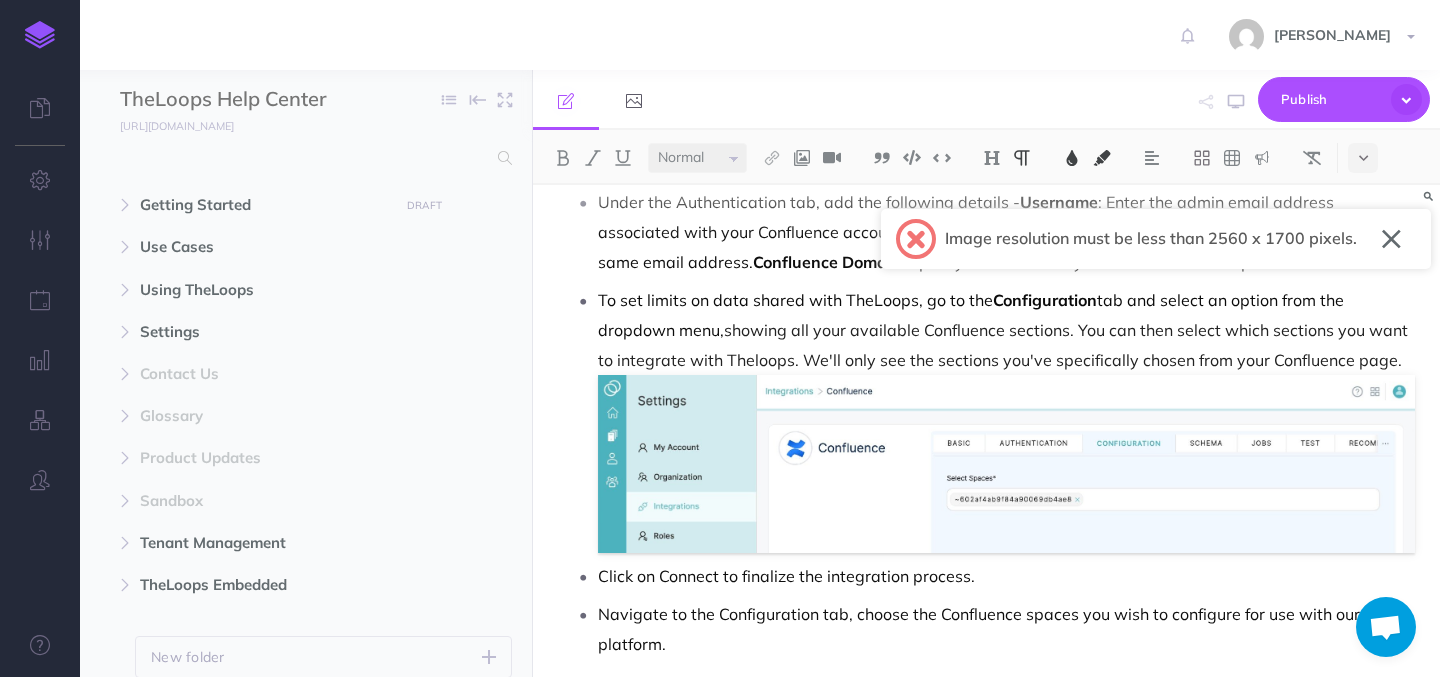 click on "To set limits on data shared with TheLoops, go to the  Configuration  tab and select an option from the dropdown menu,  showing all your available Confluence sections. You can then select which sections you want to integrate with Theloops. We'll only see the sections you've specifically chosen from your Confluence page." at bounding box center (1006, 419) 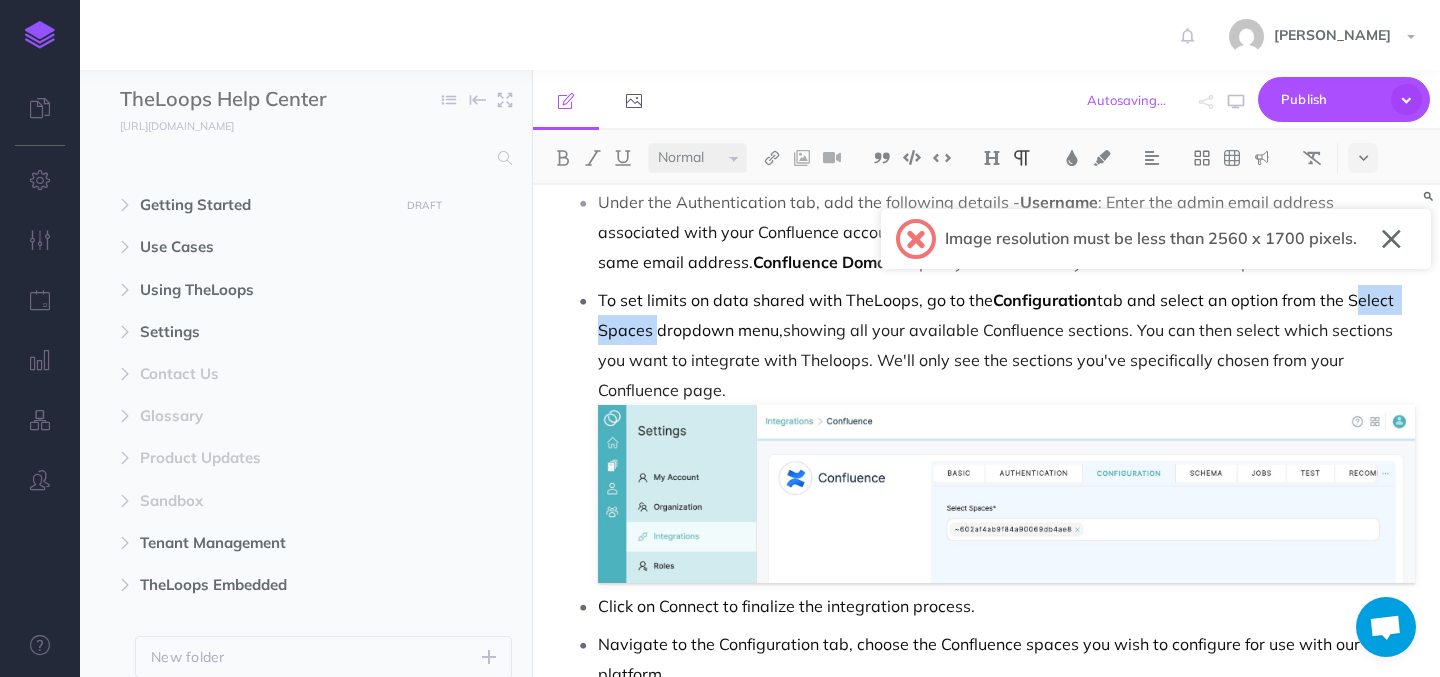 drag, startPoint x: 1349, startPoint y: 302, endPoint x: 651, endPoint y: 328, distance: 698.4841 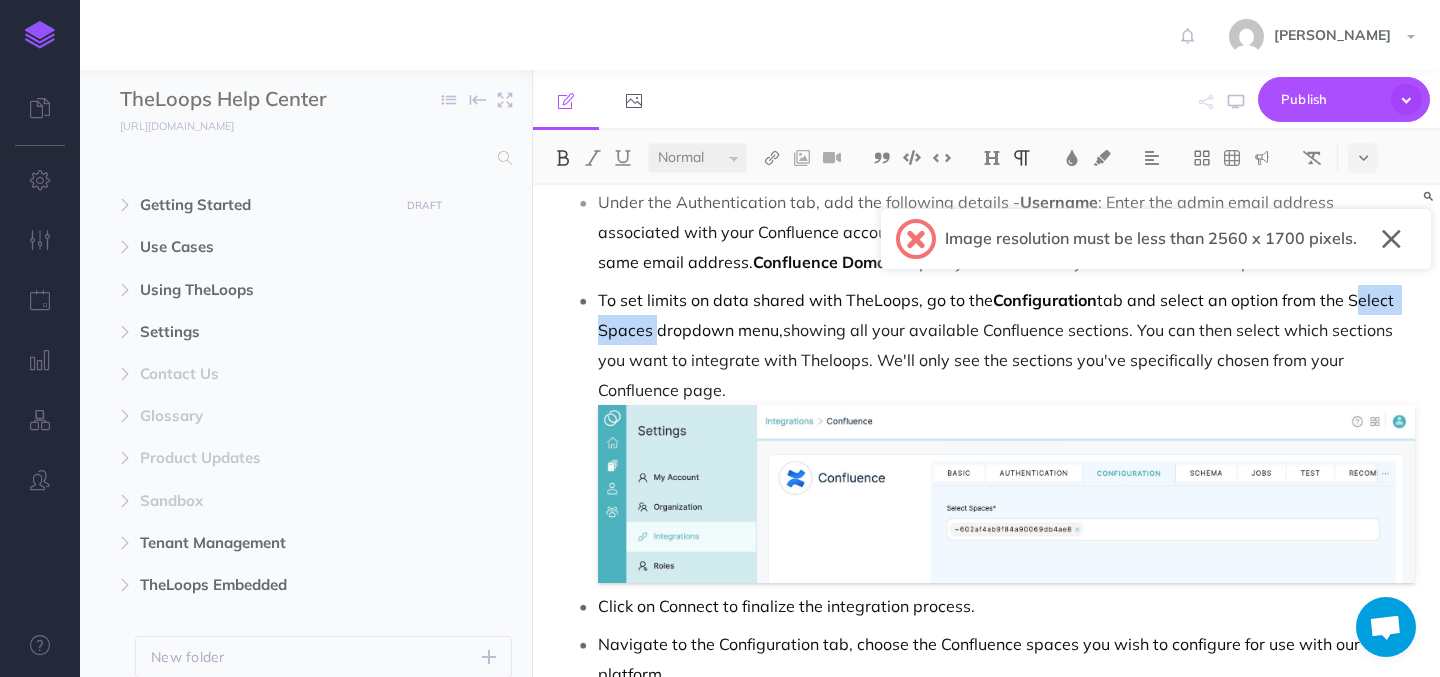 click at bounding box center [563, 158] 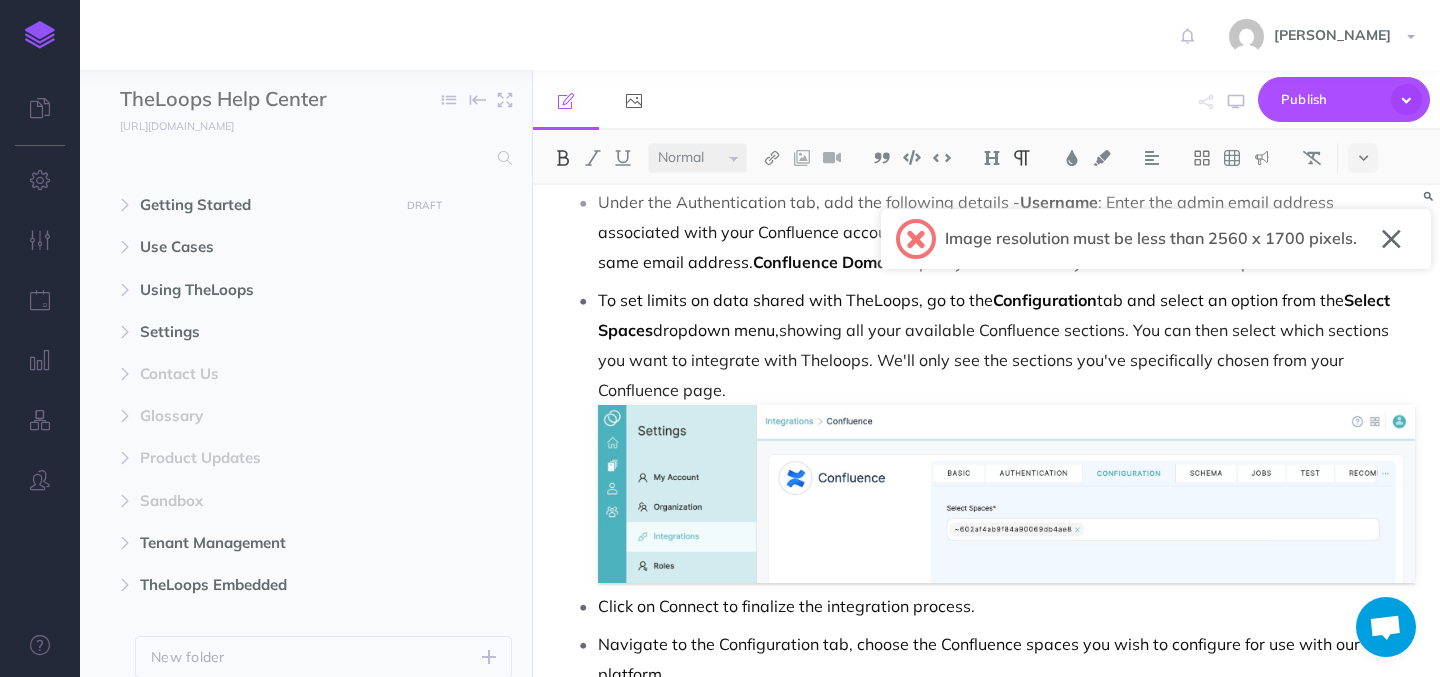 click on "To set limits on data shared with TheLoops, go to the  Configuration  tab and select an option from the  Select Spaces  dropdown menu,  showing all your available Confluence sections. You can then select which sections you want to integrate with Theloops. We'll only see the sections you've specifically chosen from your Confluence page." at bounding box center [1006, 434] 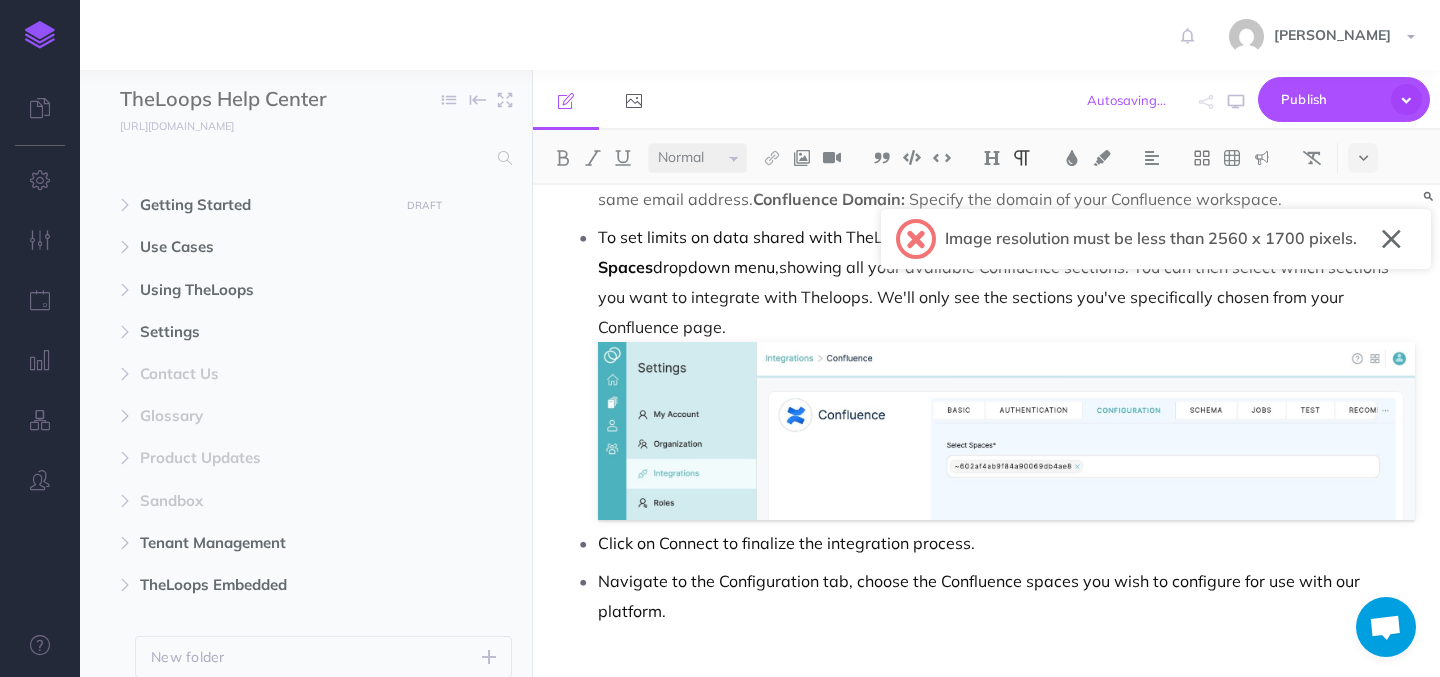 scroll, scrollTop: 1247, scrollLeft: 0, axis: vertical 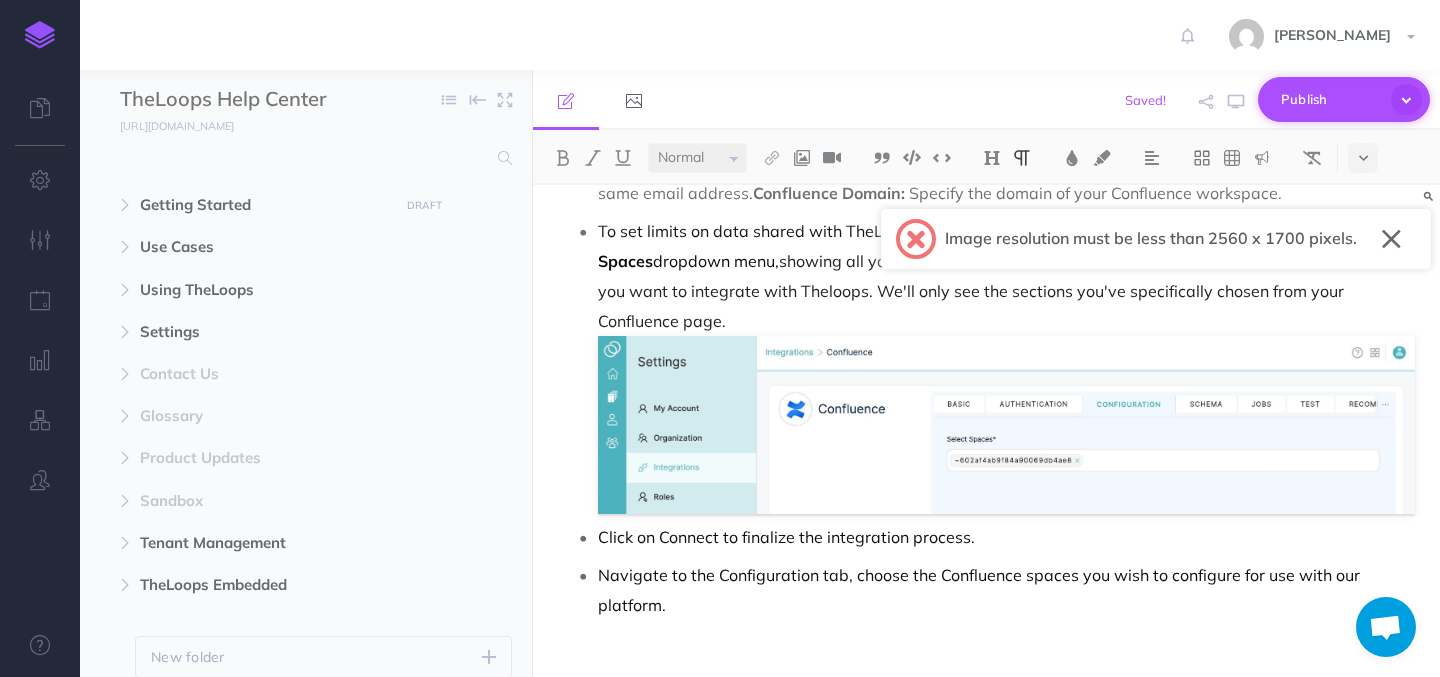 click on "Publish" at bounding box center [1331, 99] 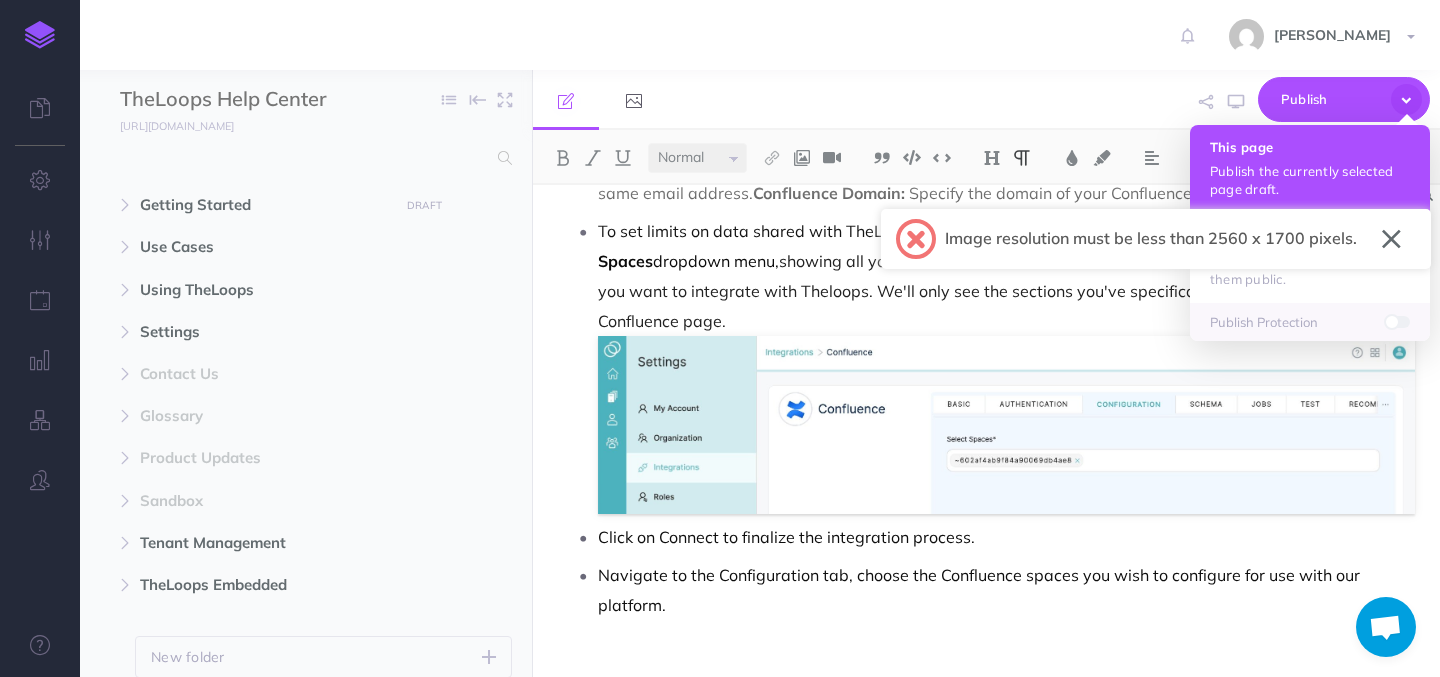 click on "Publish the currently selected page draft." at bounding box center (1310, 180) 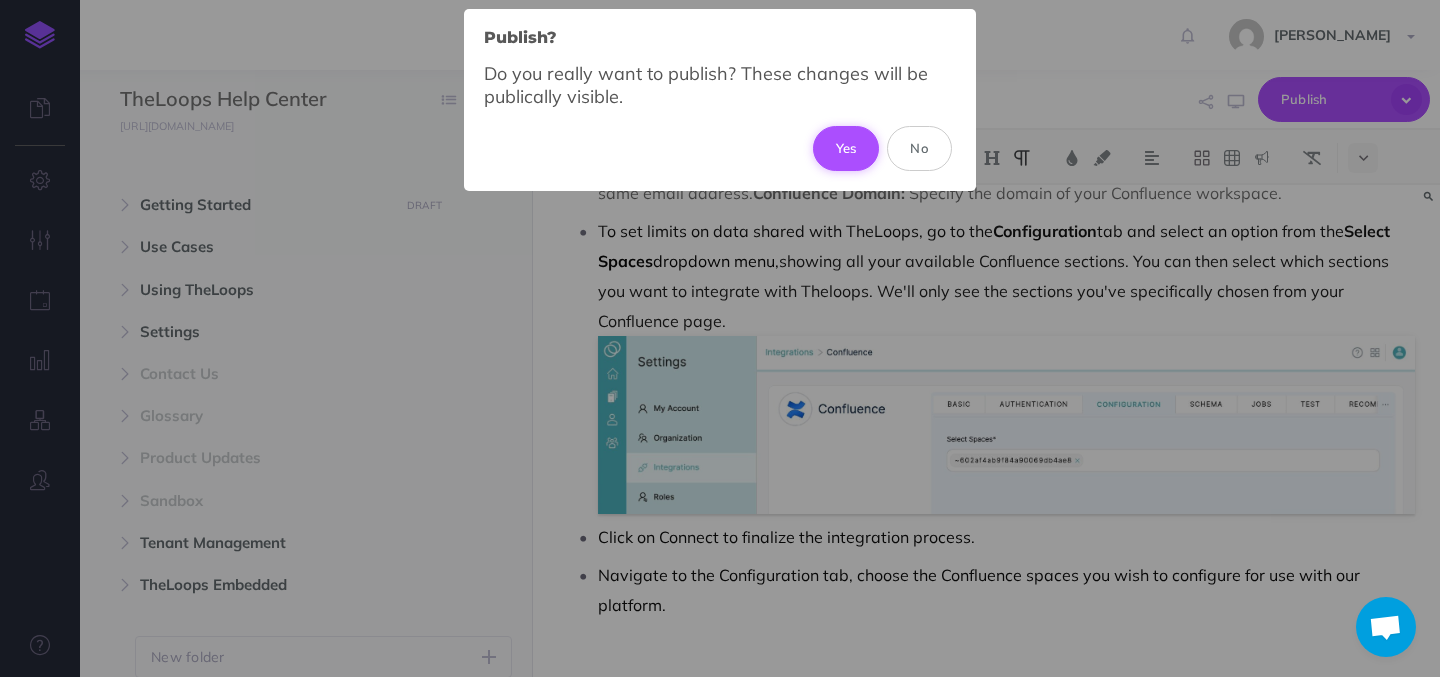 click on "Yes" at bounding box center [846, 148] 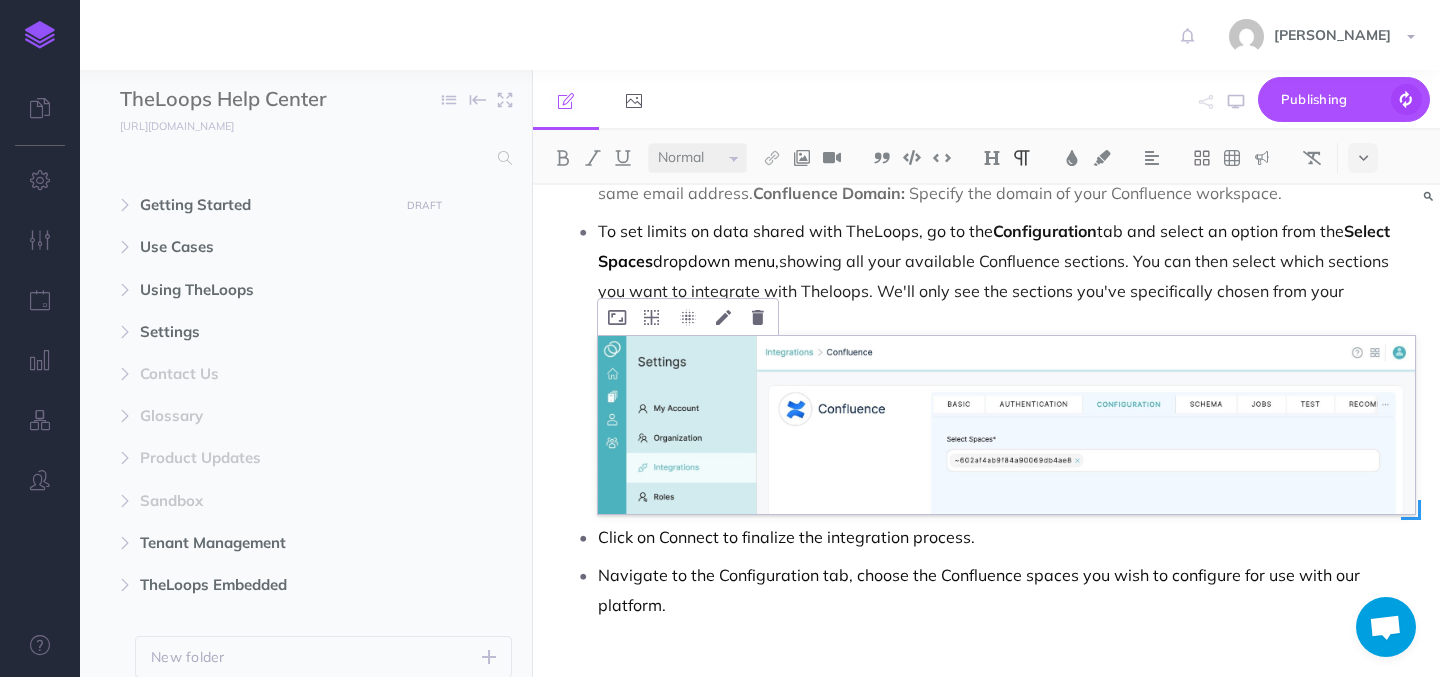scroll, scrollTop: 1198, scrollLeft: 0, axis: vertical 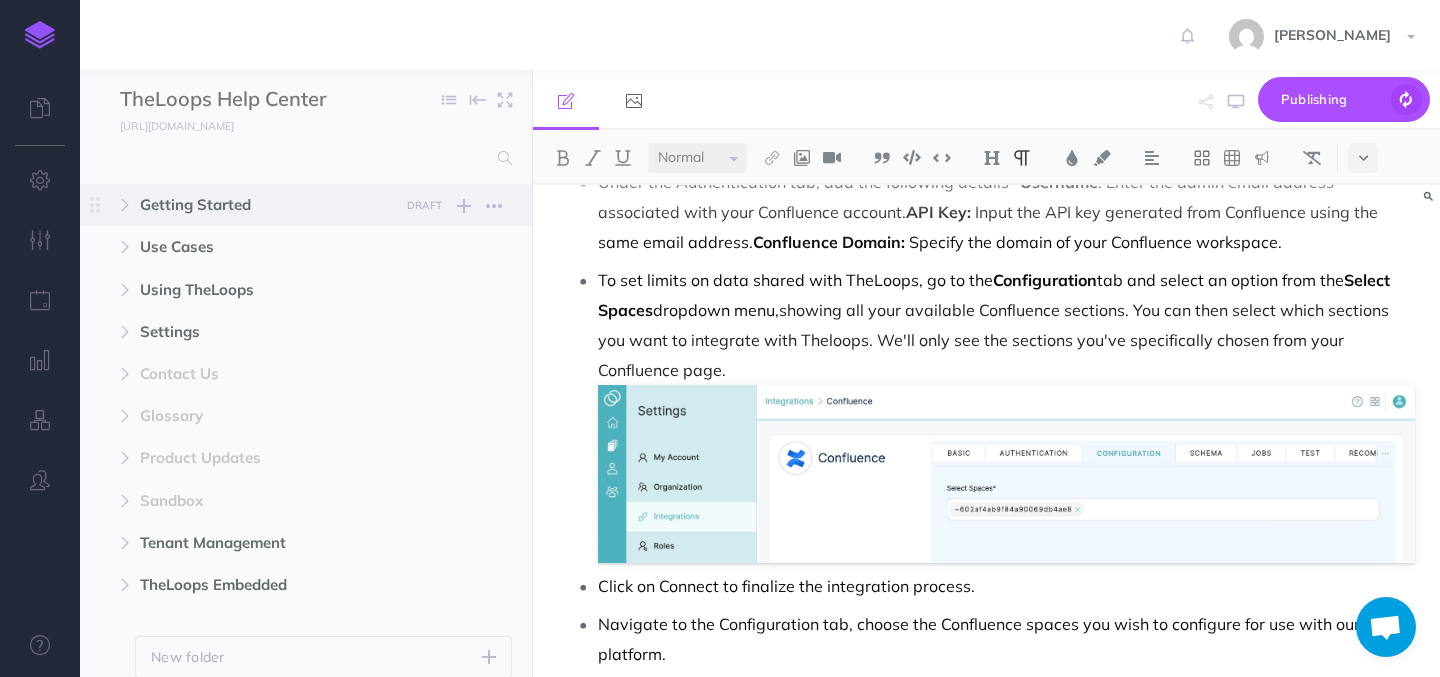 click on "Getting Started" at bounding box center [263, 205] 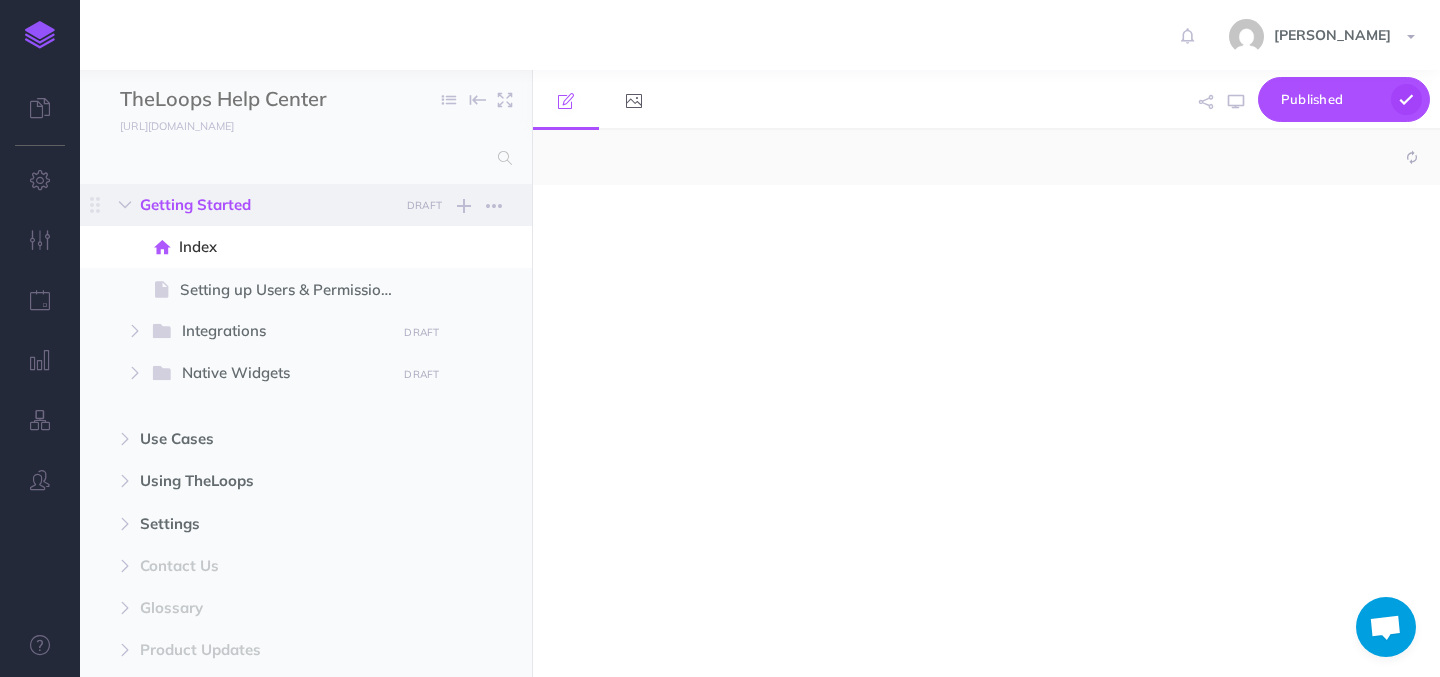 select on "null" 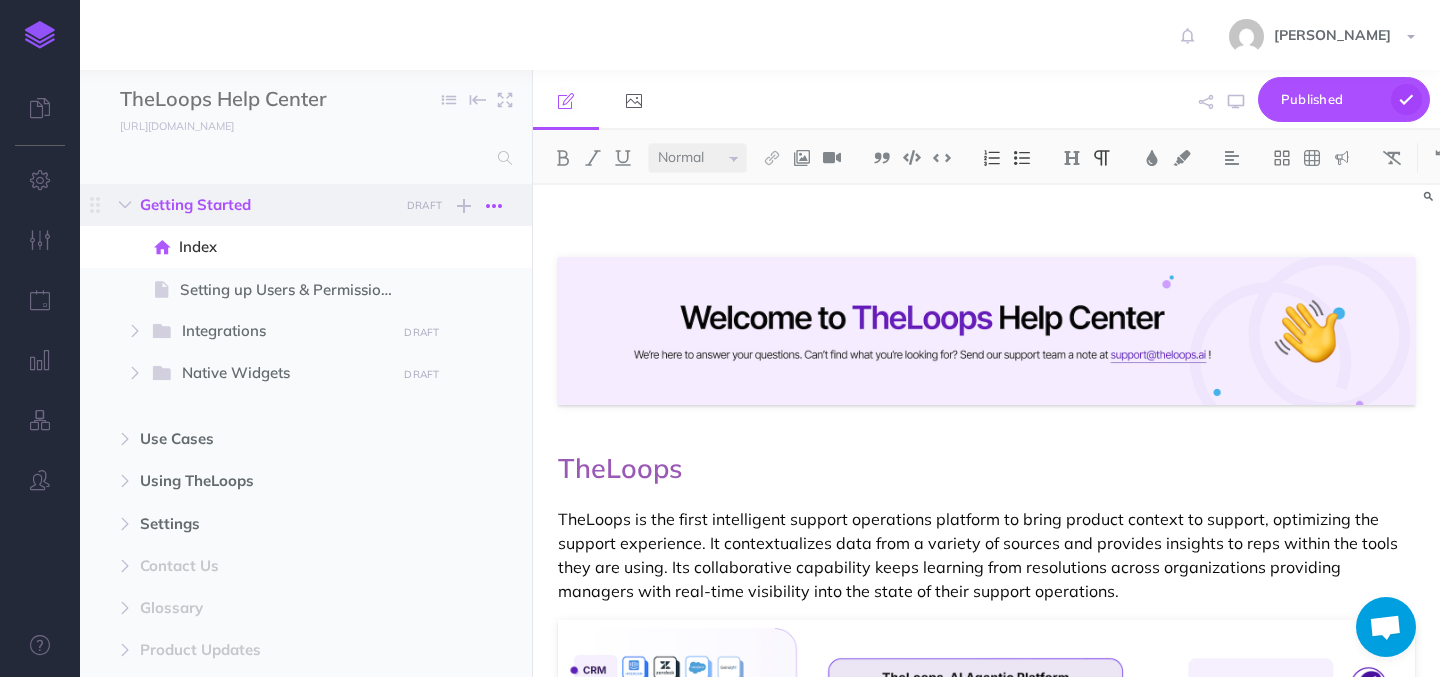 click at bounding box center (494, 206) 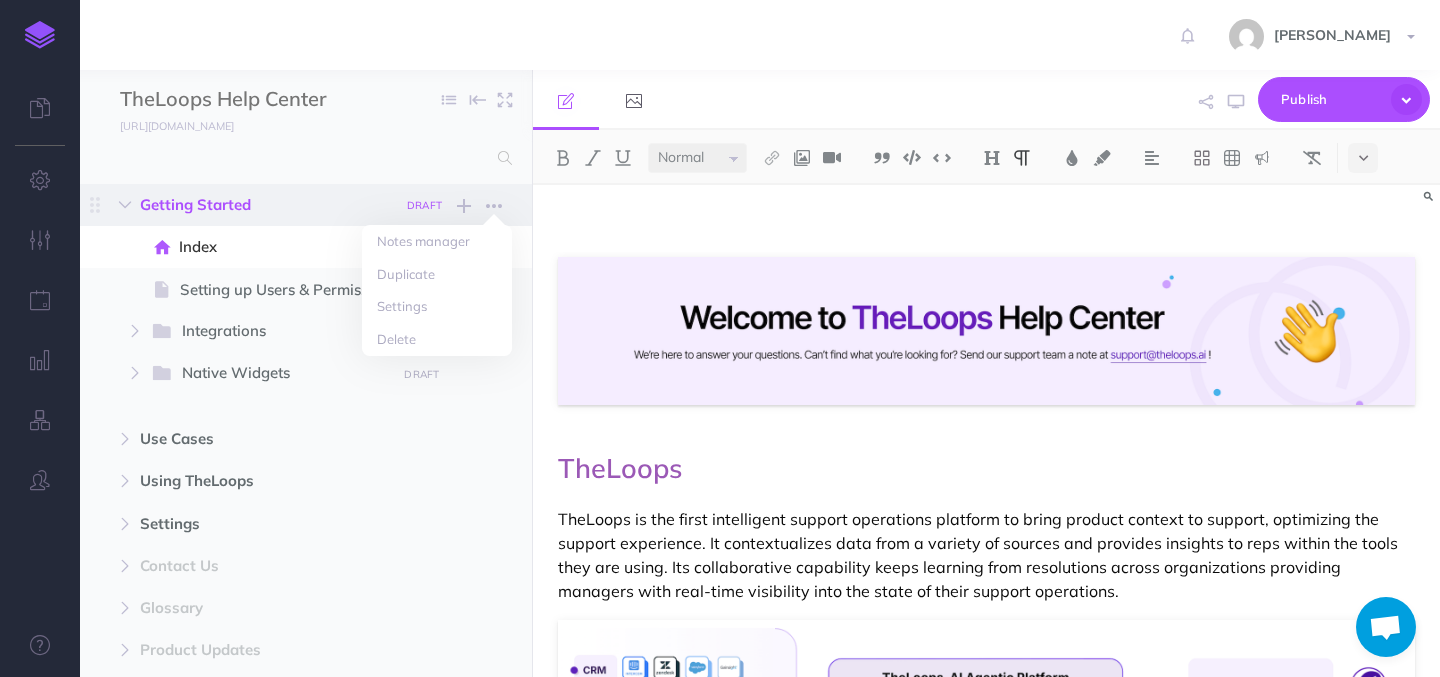 click on "DRAFT" at bounding box center [424, 205] 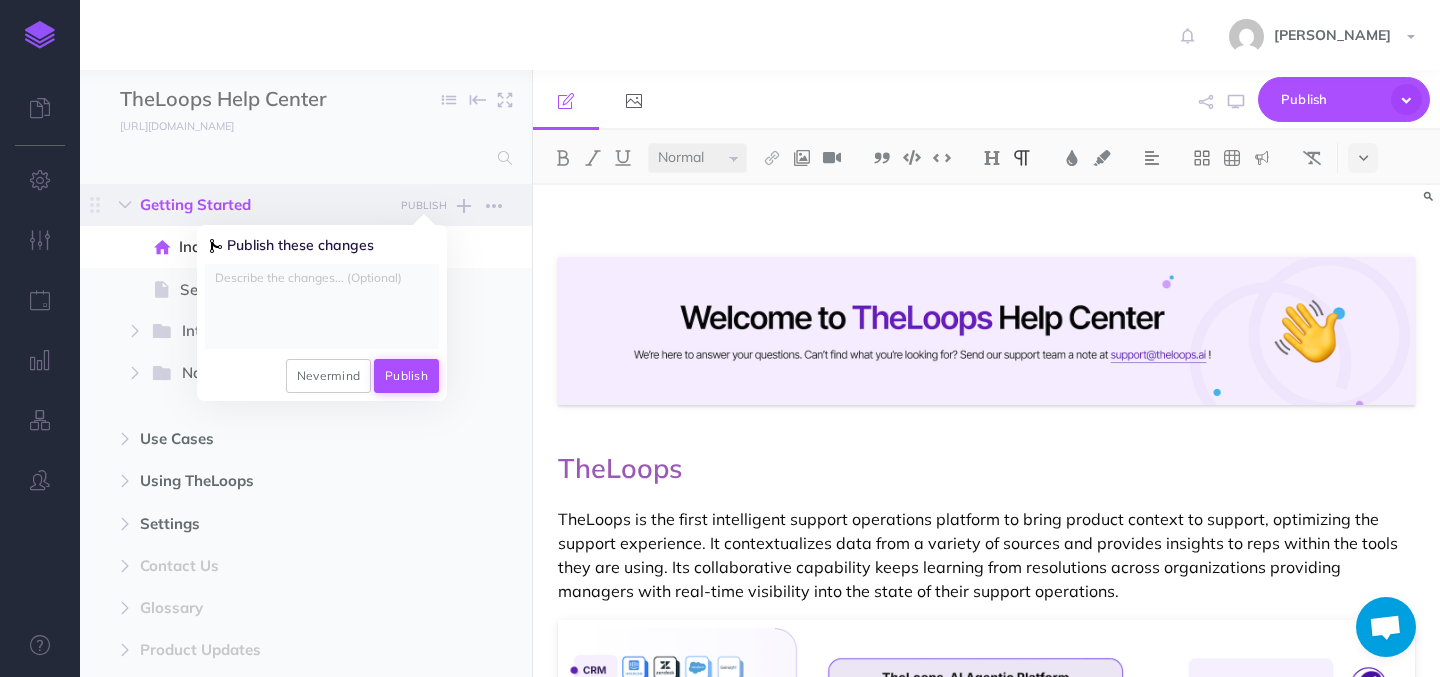 click on "Publish" at bounding box center (406, 376) 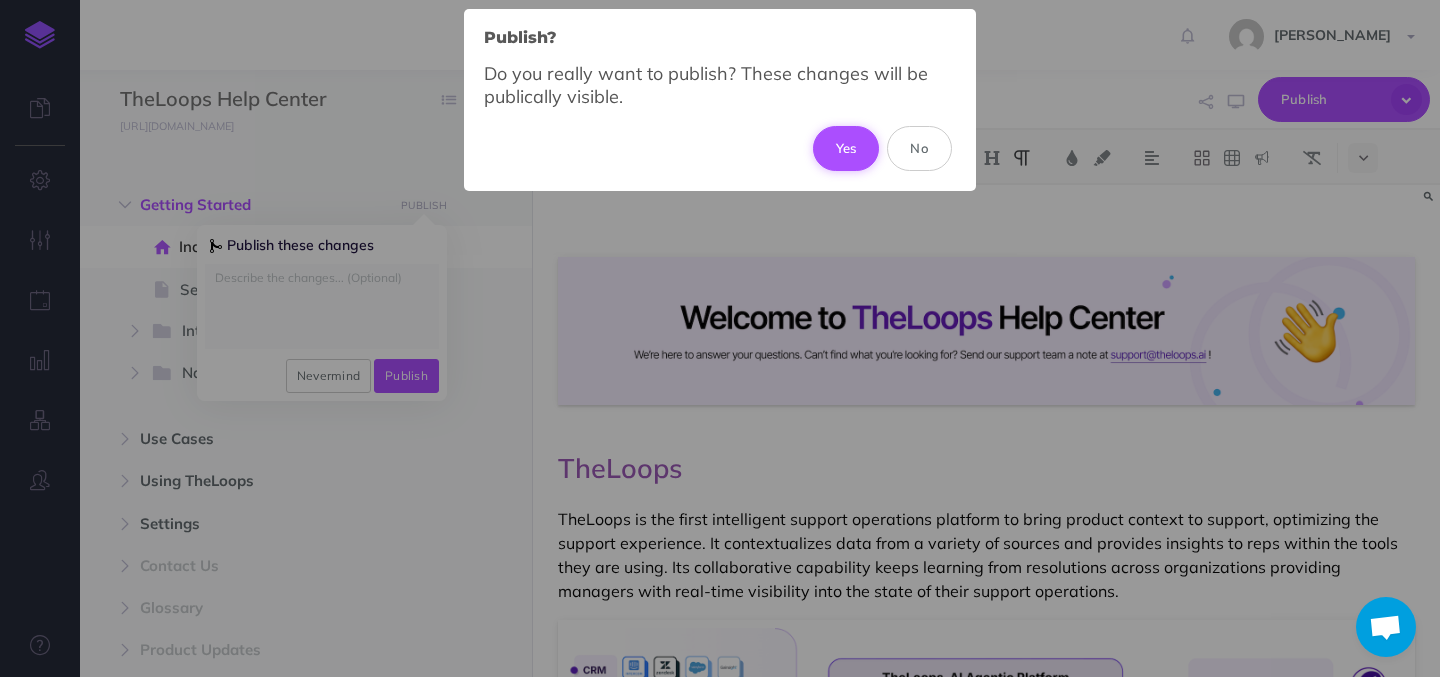 click on "Yes" at bounding box center [846, 148] 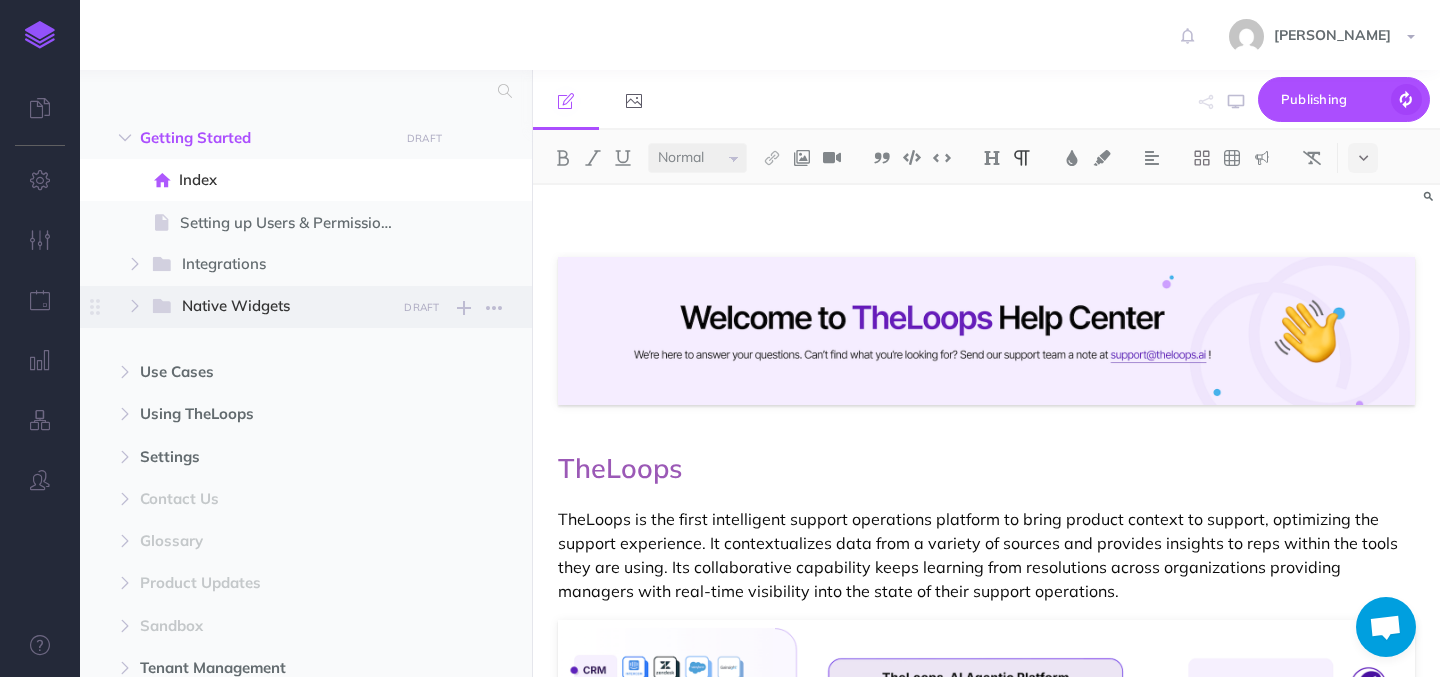 scroll, scrollTop: 70, scrollLeft: 0, axis: vertical 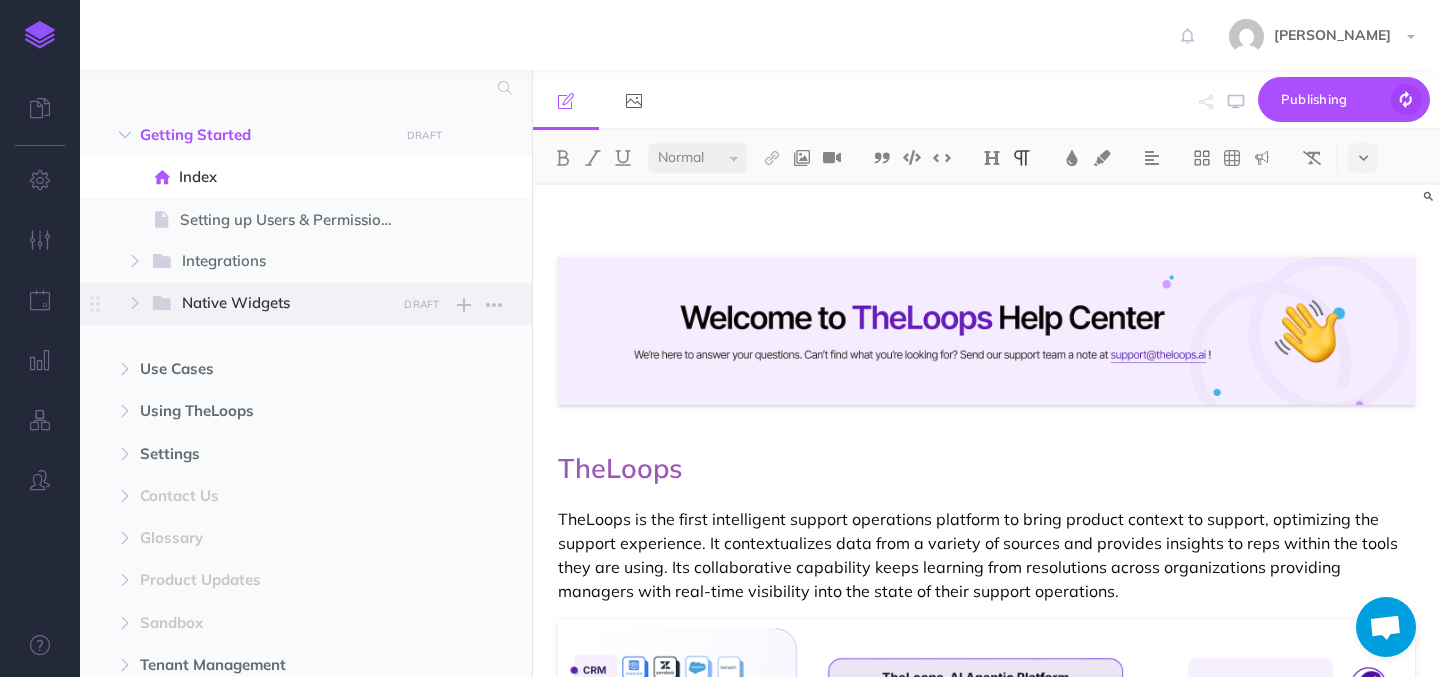 click on "Native Widgets" at bounding box center [282, 304] 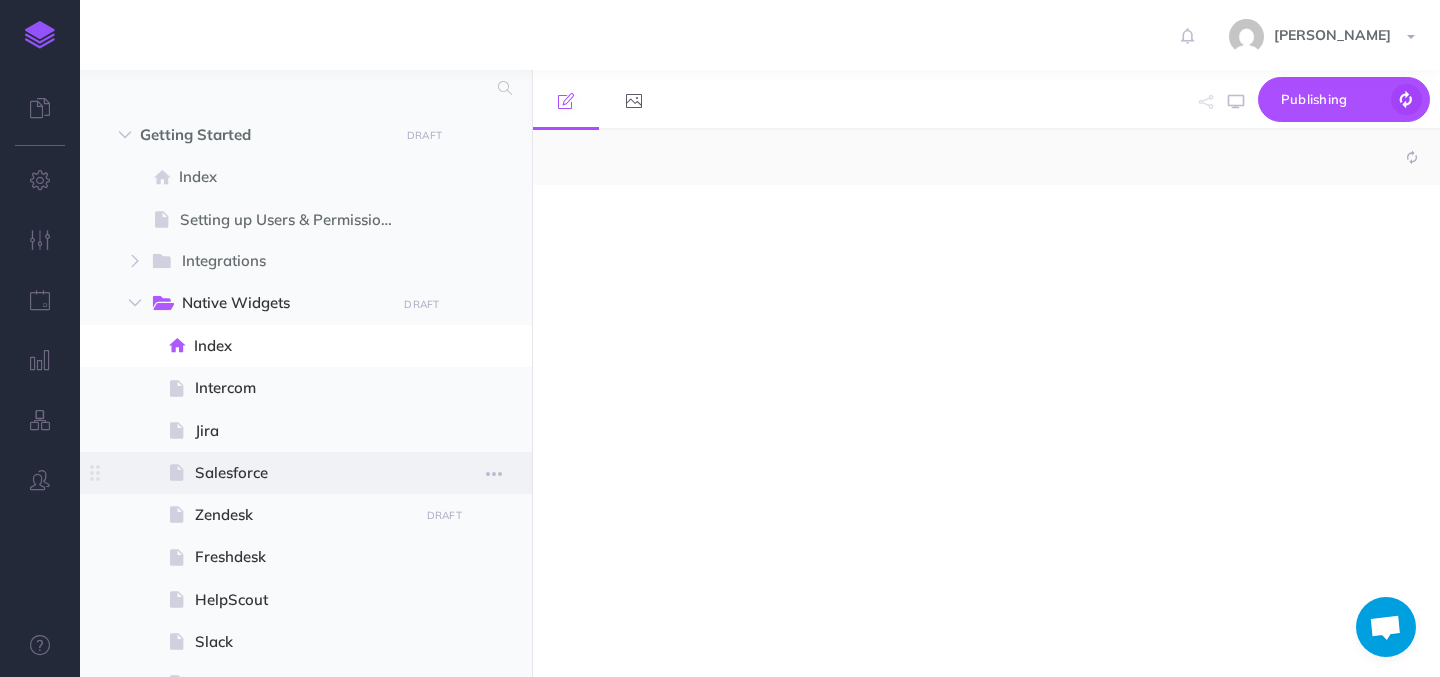 select on "null" 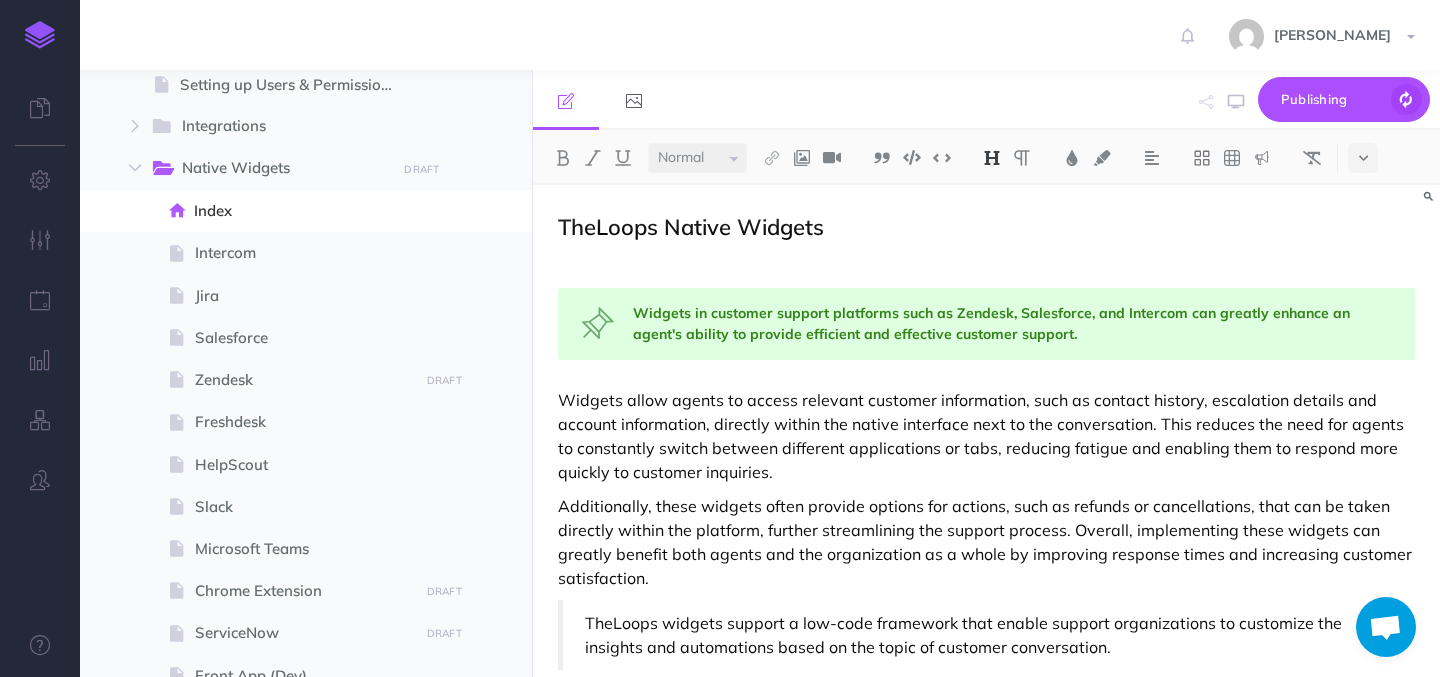 scroll, scrollTop: 204, scrollLeft: 0, axis: vertical 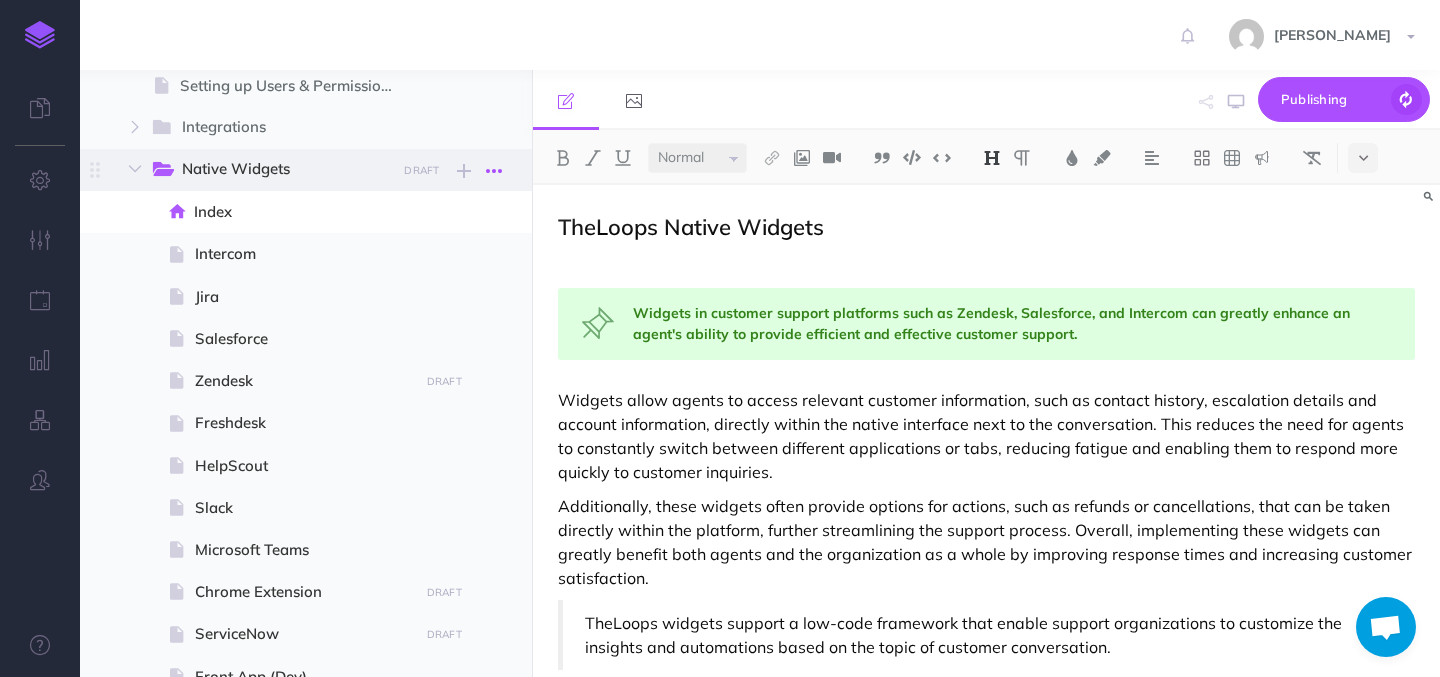 click at bounding box center [494, 171] 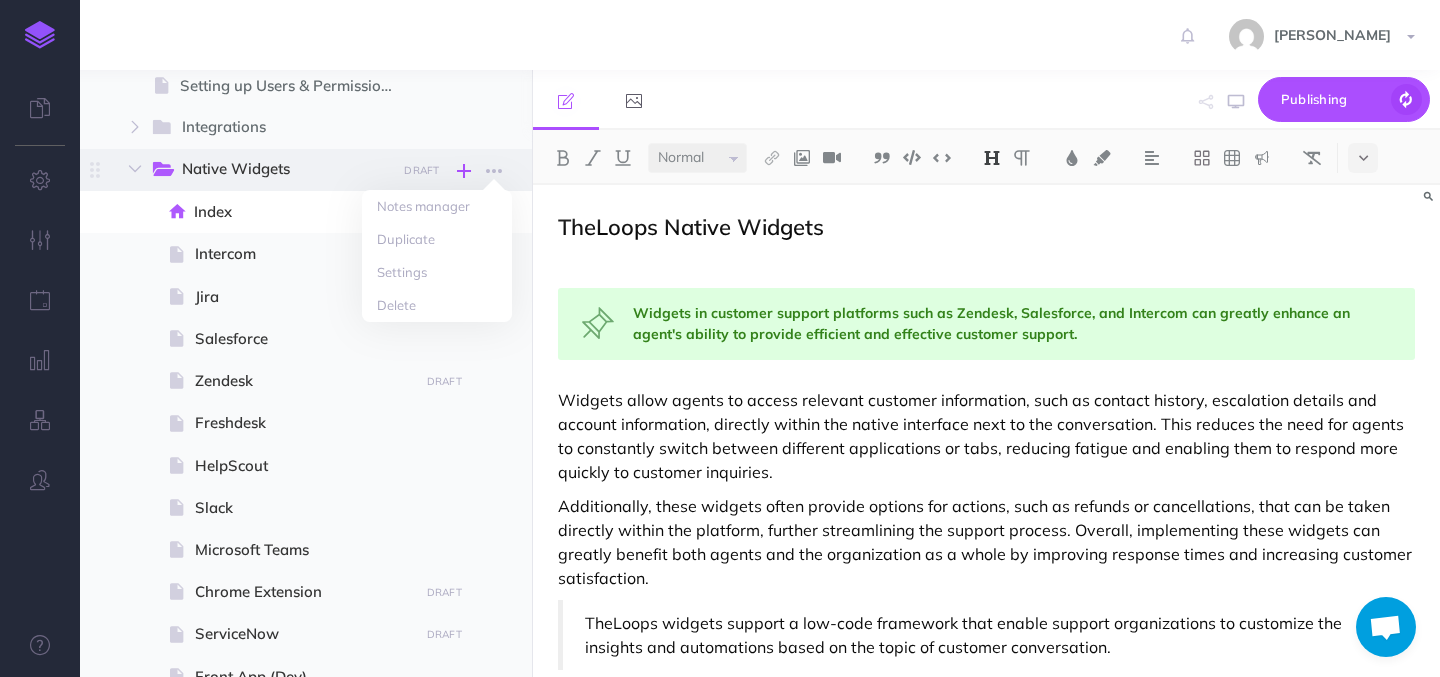 click at bounding box center (464, 171) 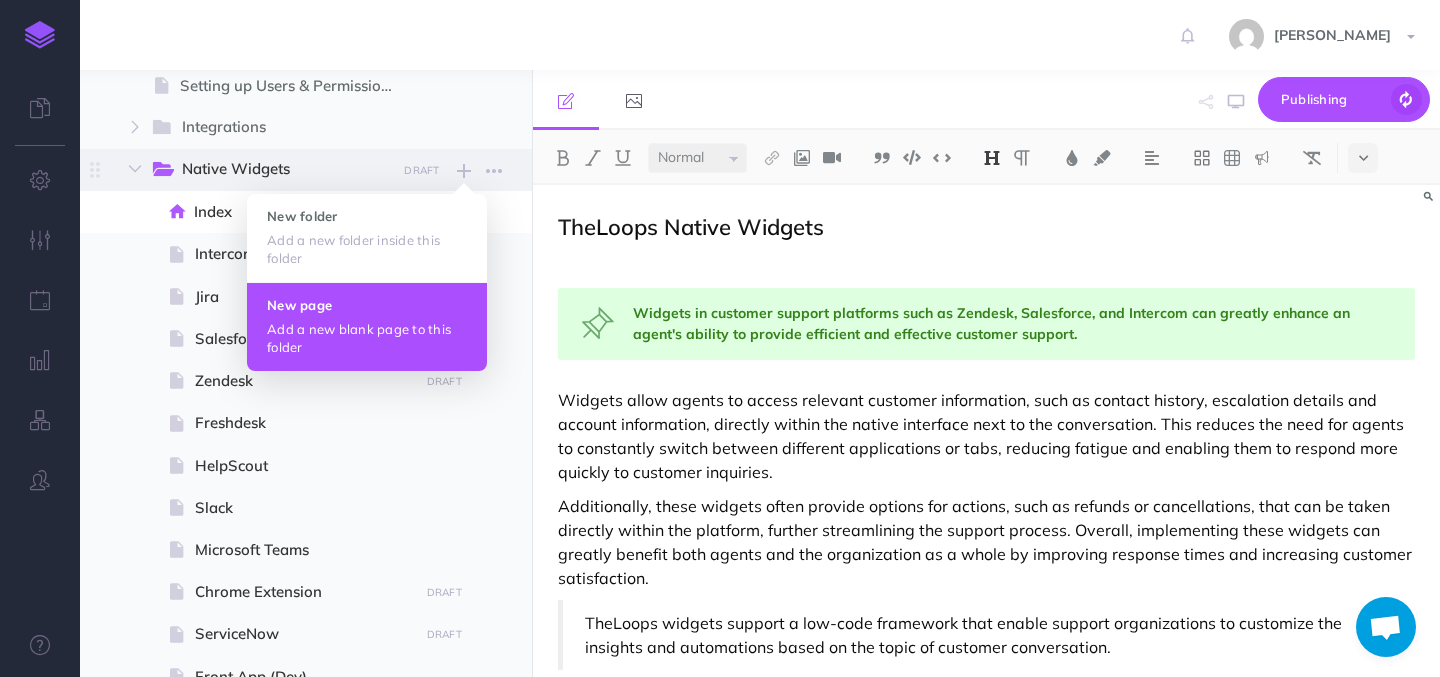 click on "New page" at bounding box center (367, 305) 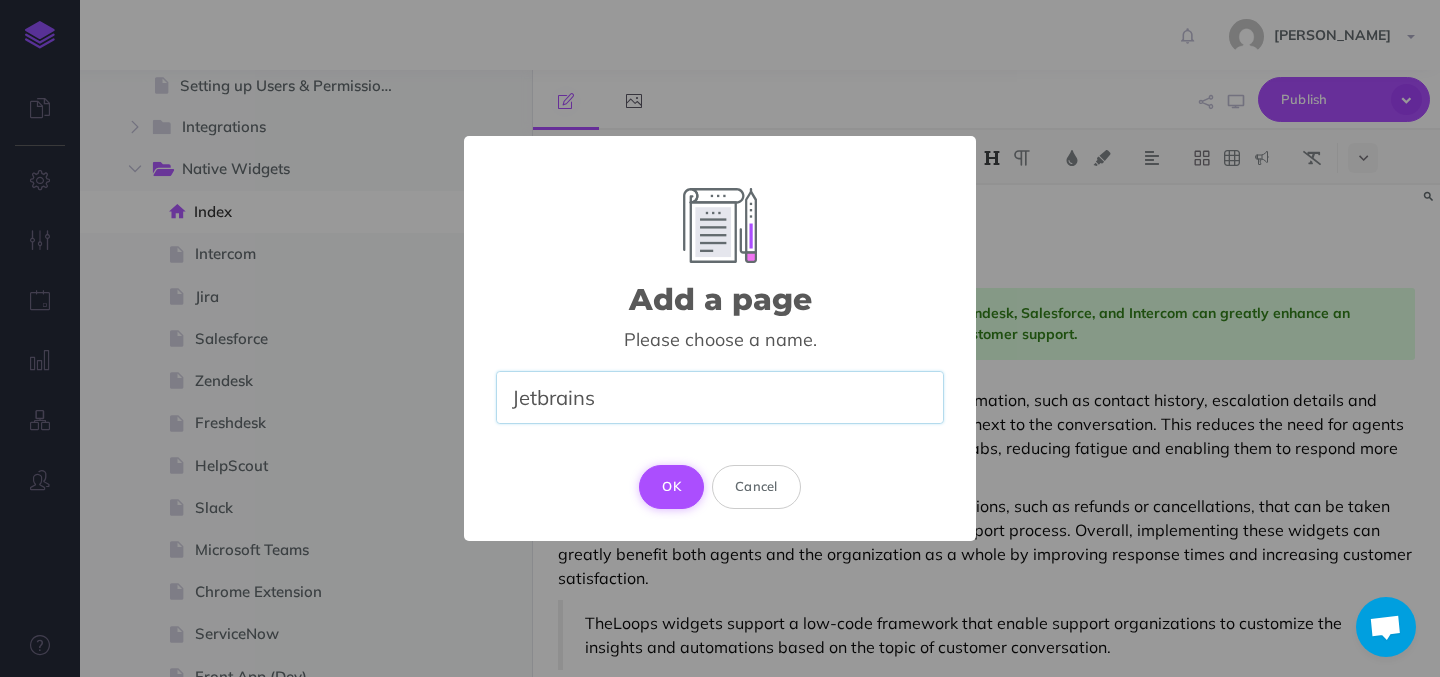 type on "Jetbrains" 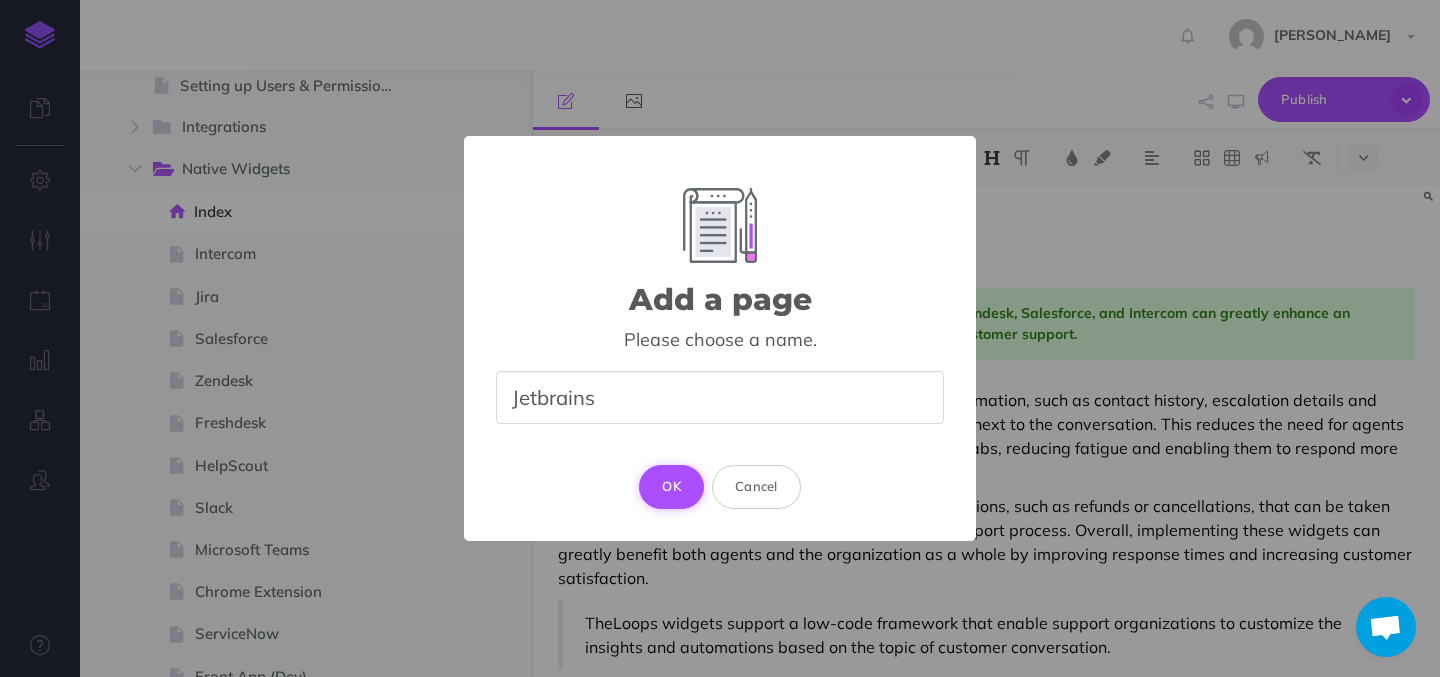 click on "OK" at bounding box center [671, 487] 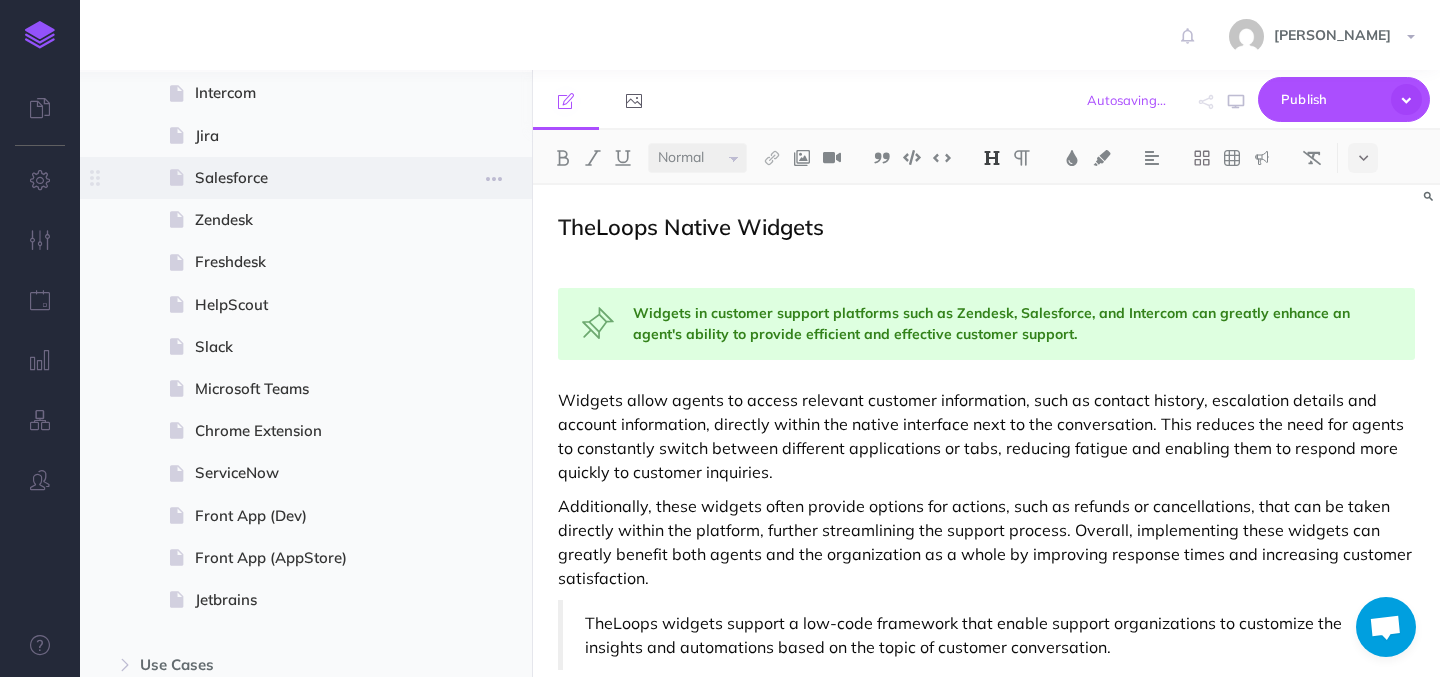 scroll, scrollTop: 370, scrollLeft: 0, axis: vertical 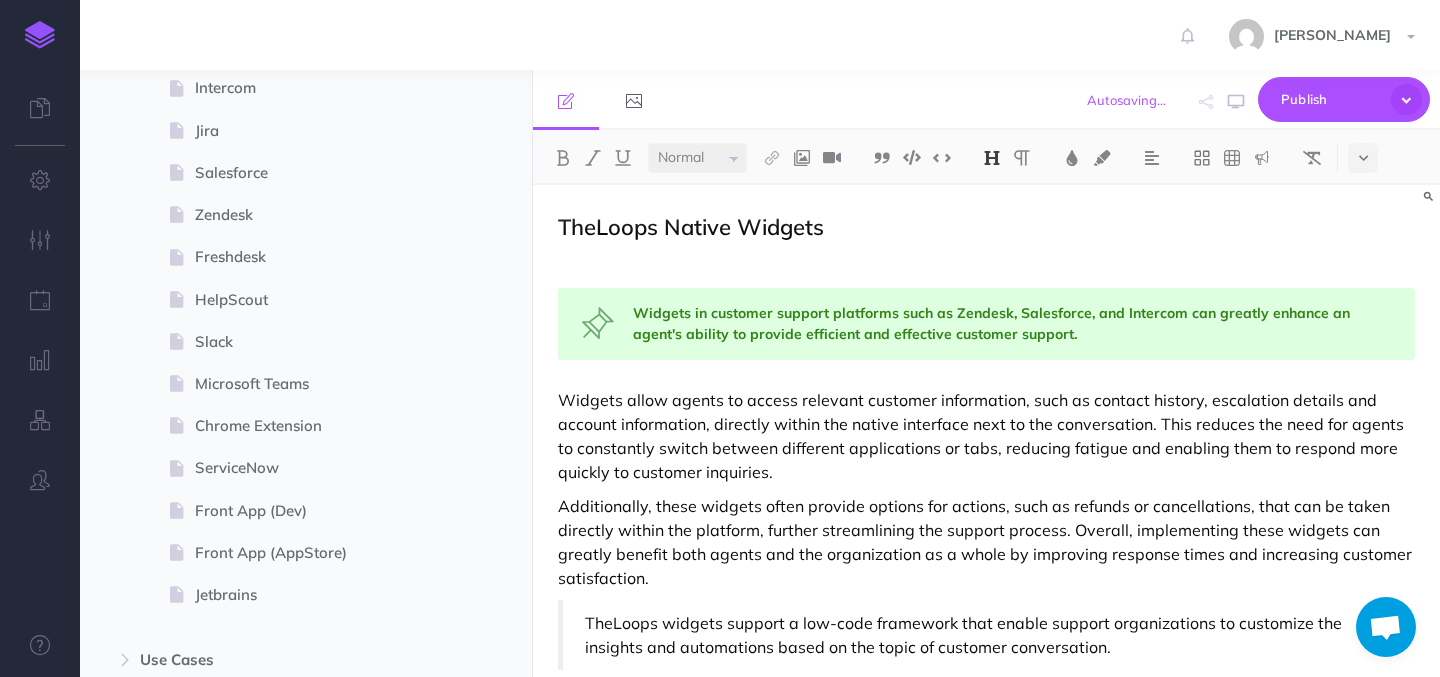 click at bounding box center (494, 596) 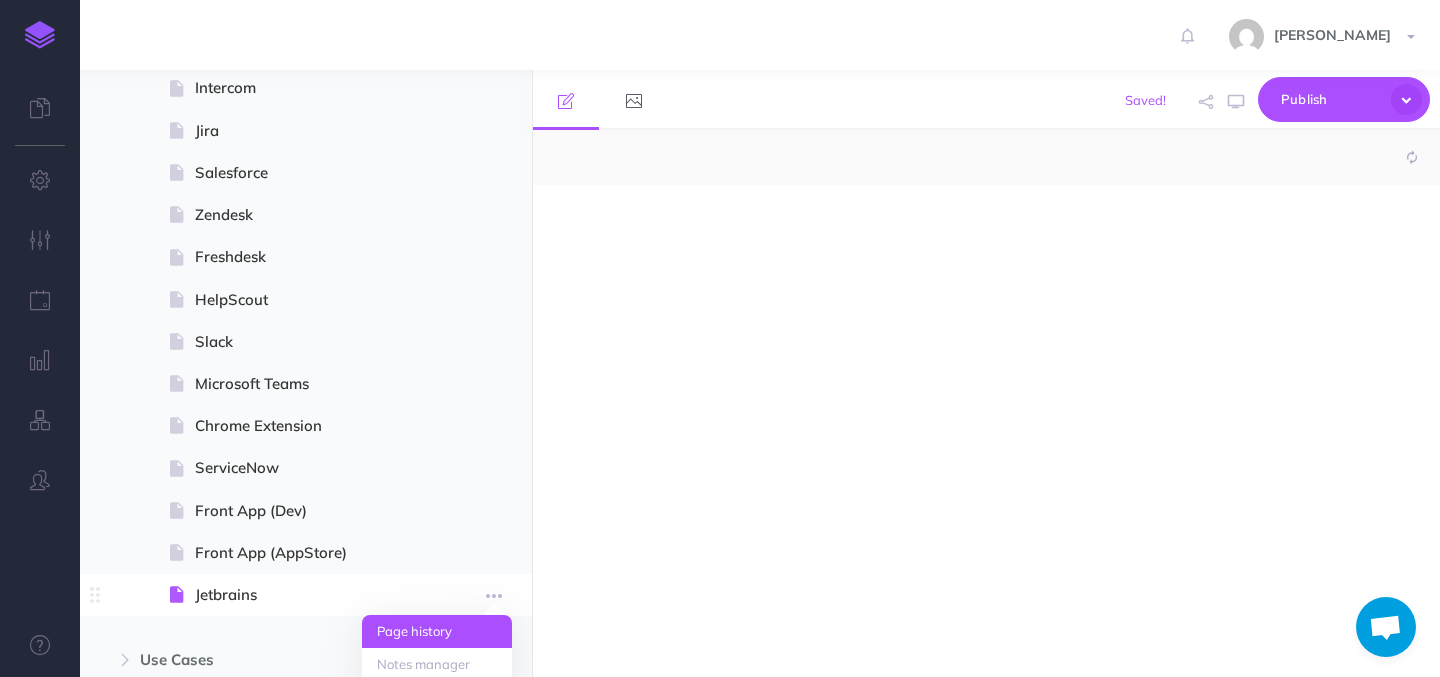 select on "null" 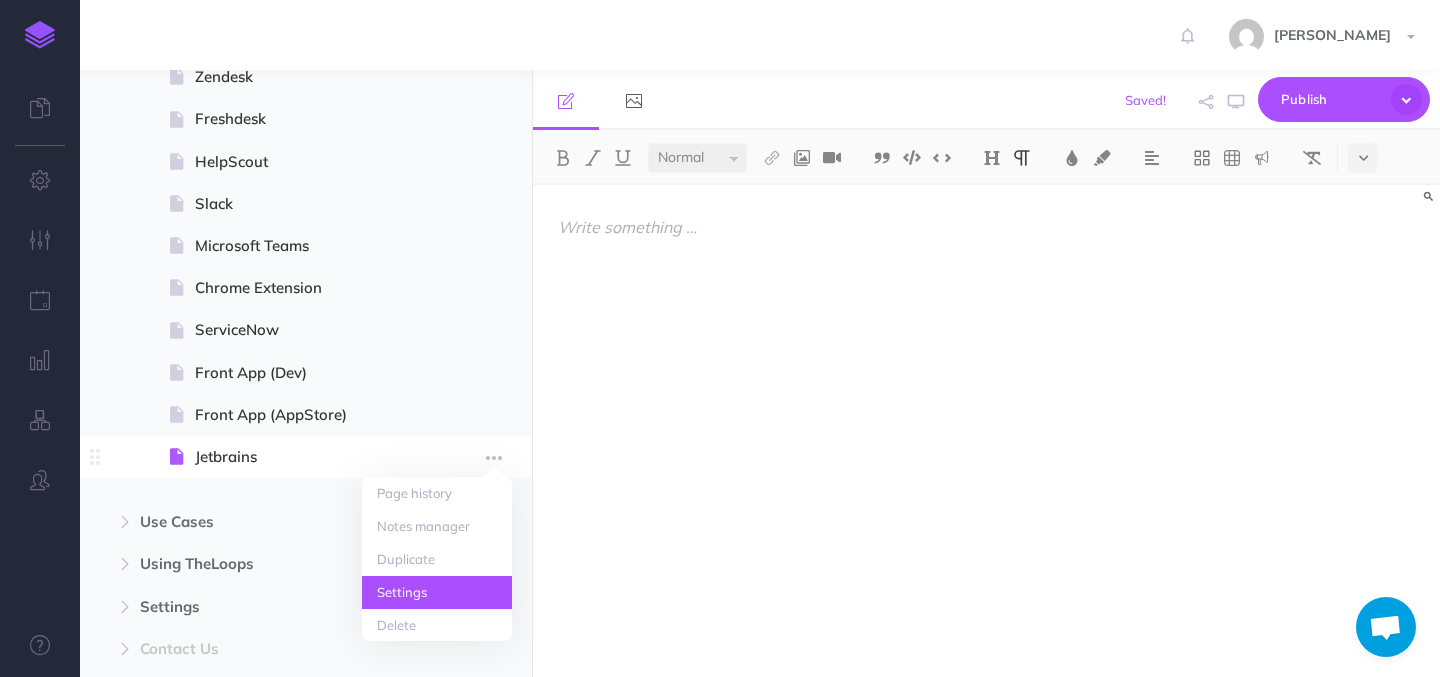 scroll, scrollTop: 516, scrollLeft: 0, axis: vertical 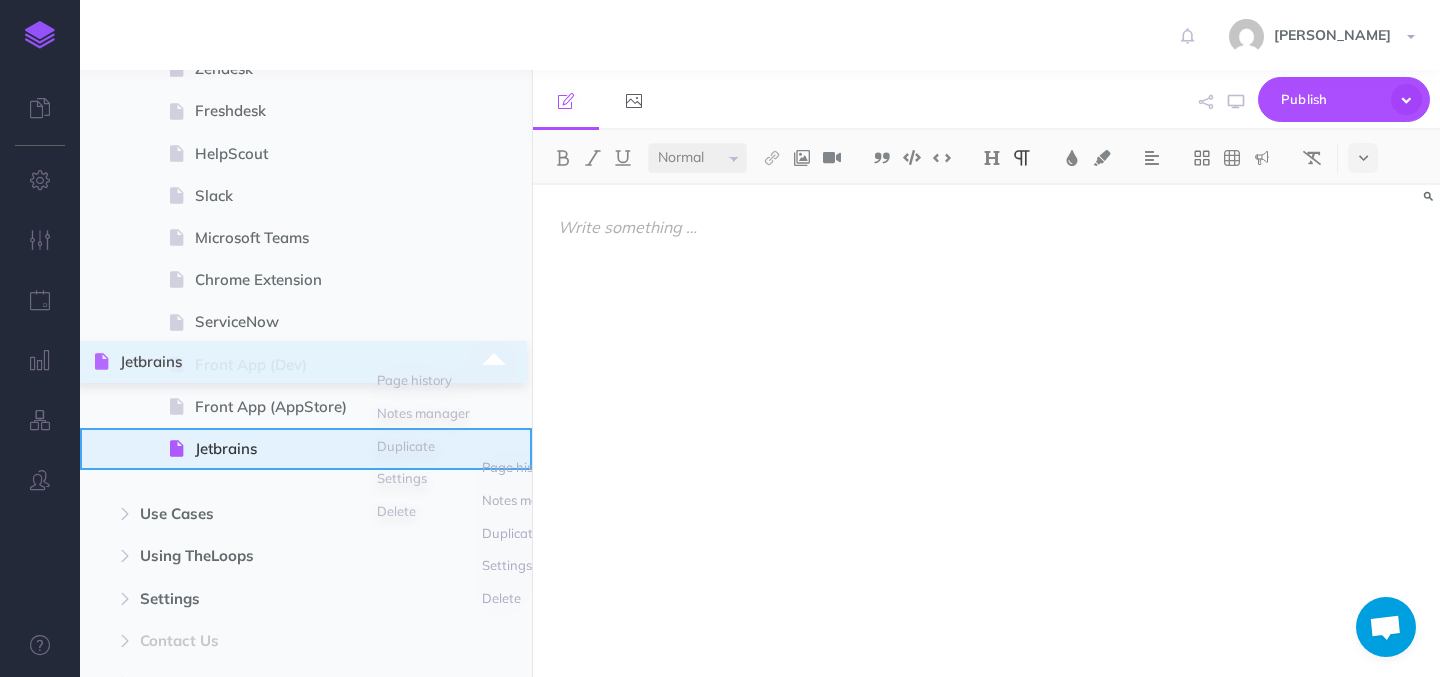 type 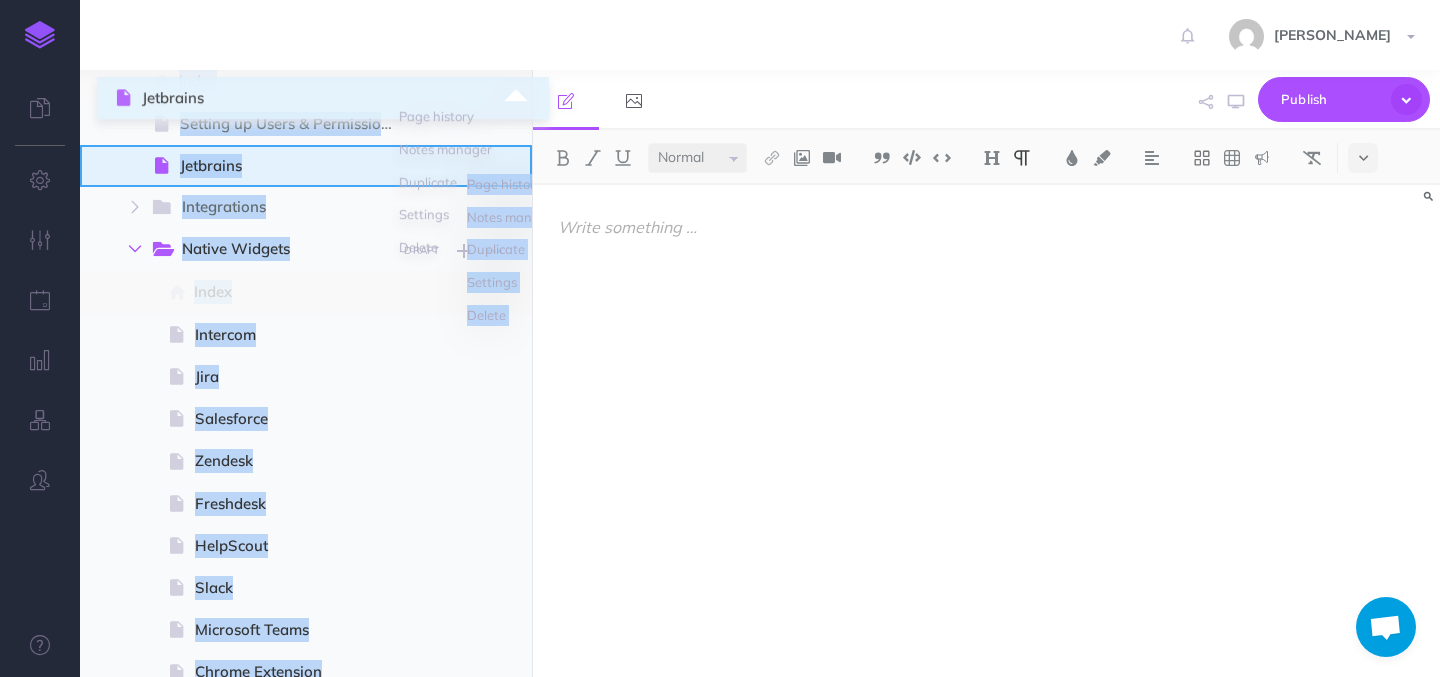 scroll, scrollTop: 146, scrollLeft: 0, axis: vertical 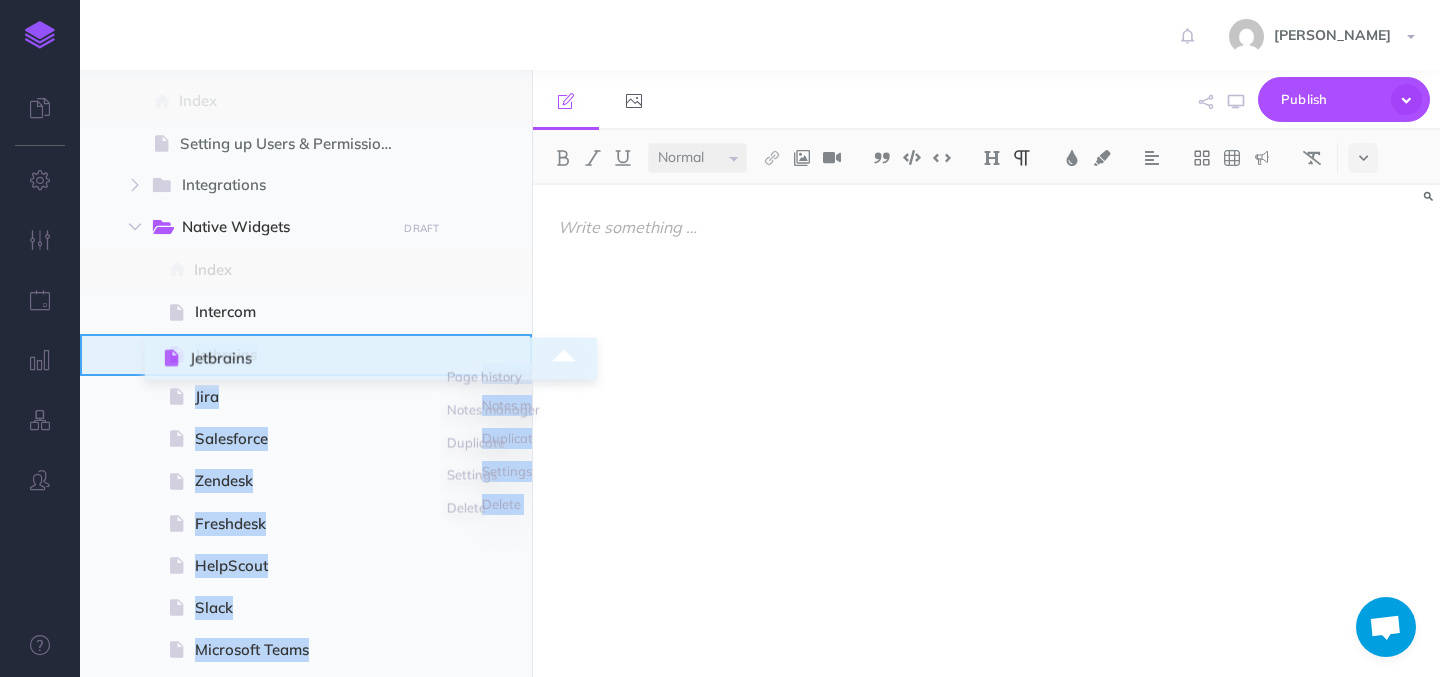 drag, startPoint x: 97, startPoint y: 443, endPoint x: 167, endPoint y: 353, distance: 114.01754 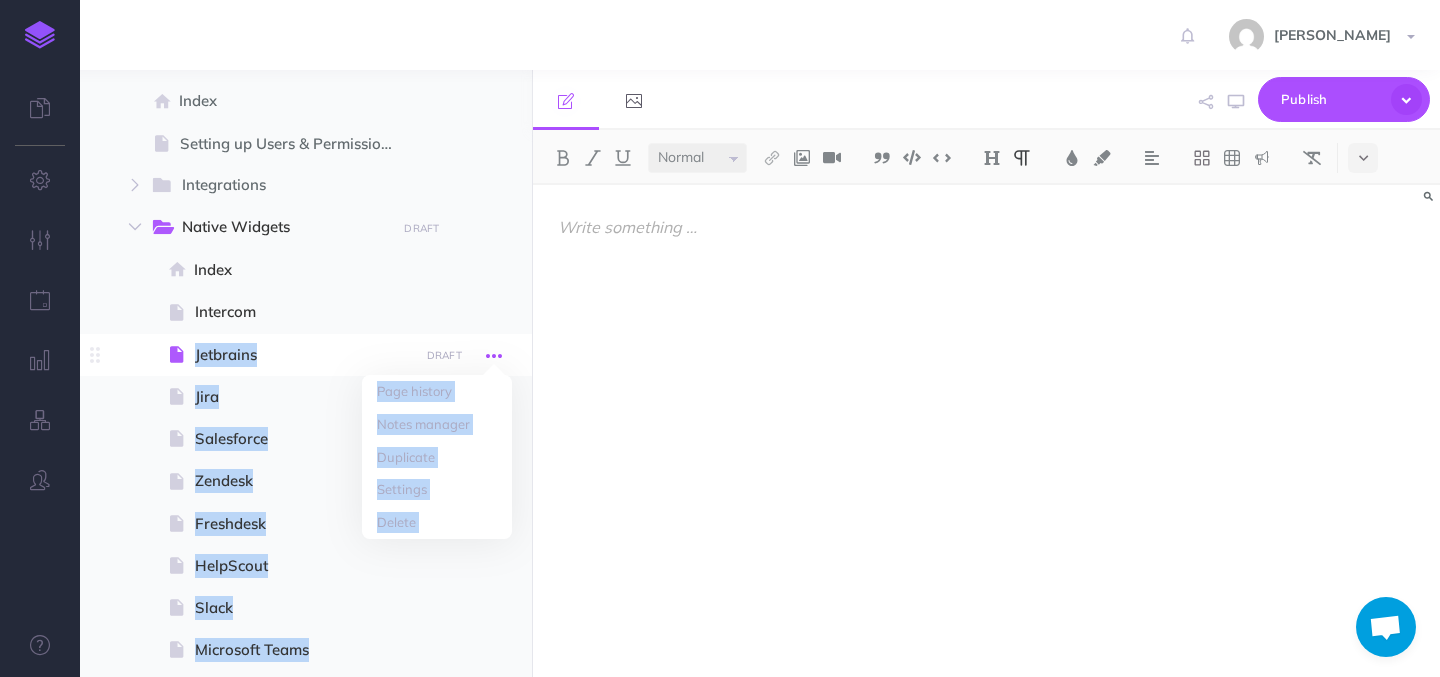 click at bounding box center [494, 356] 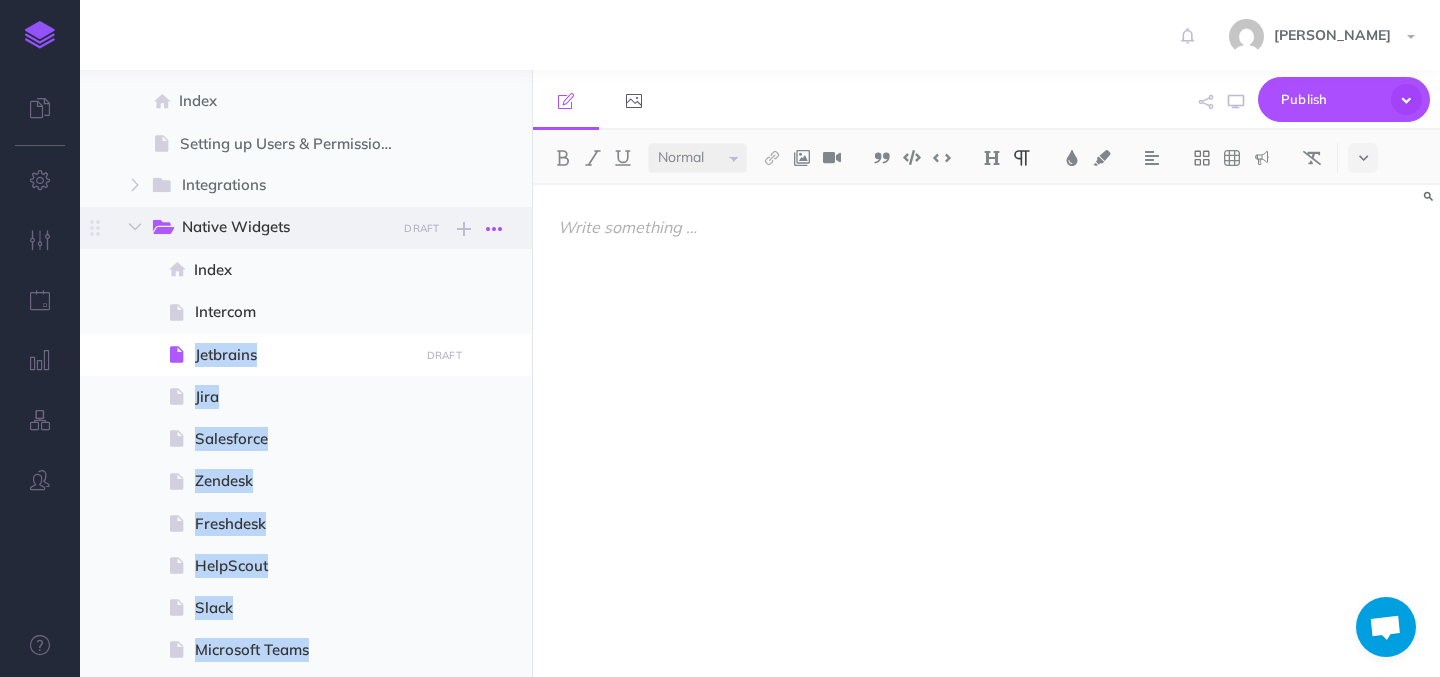 click at bounding box center [494, 229] 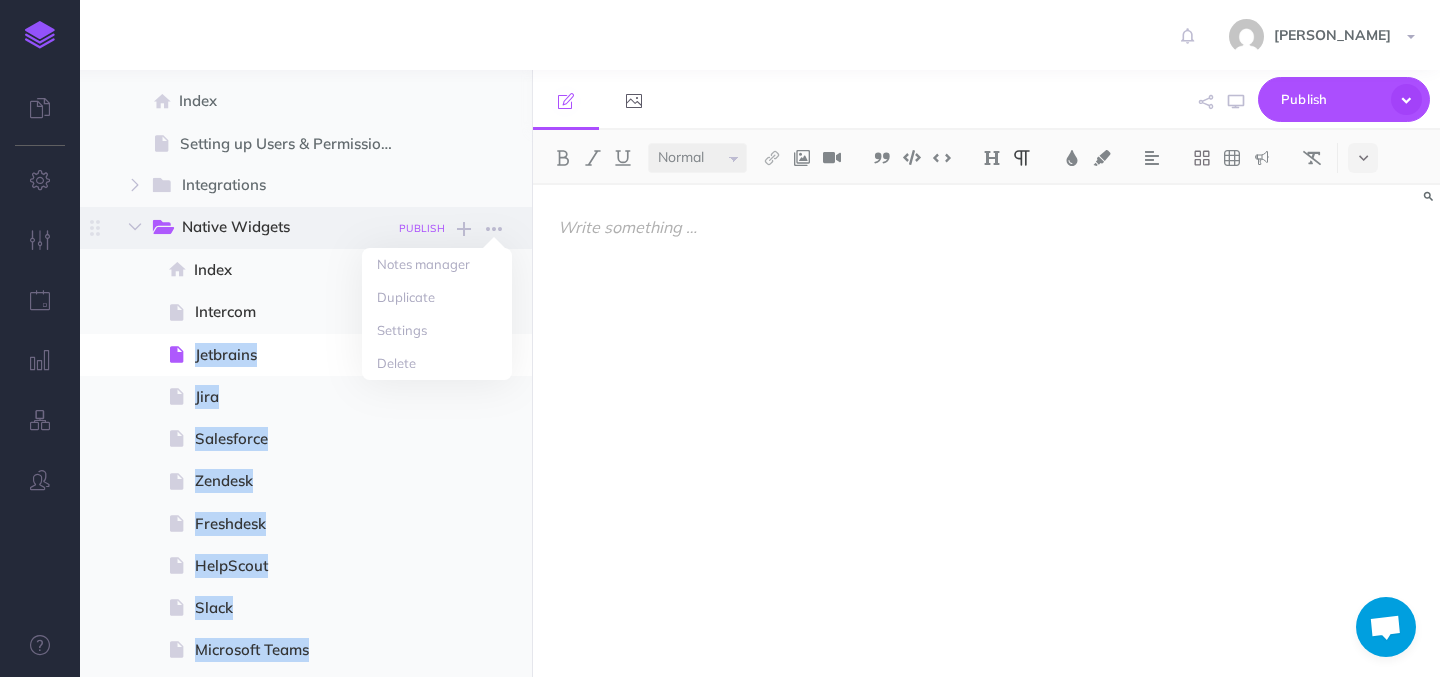 click on "PUBLISH" at bounding box center [422, 228] 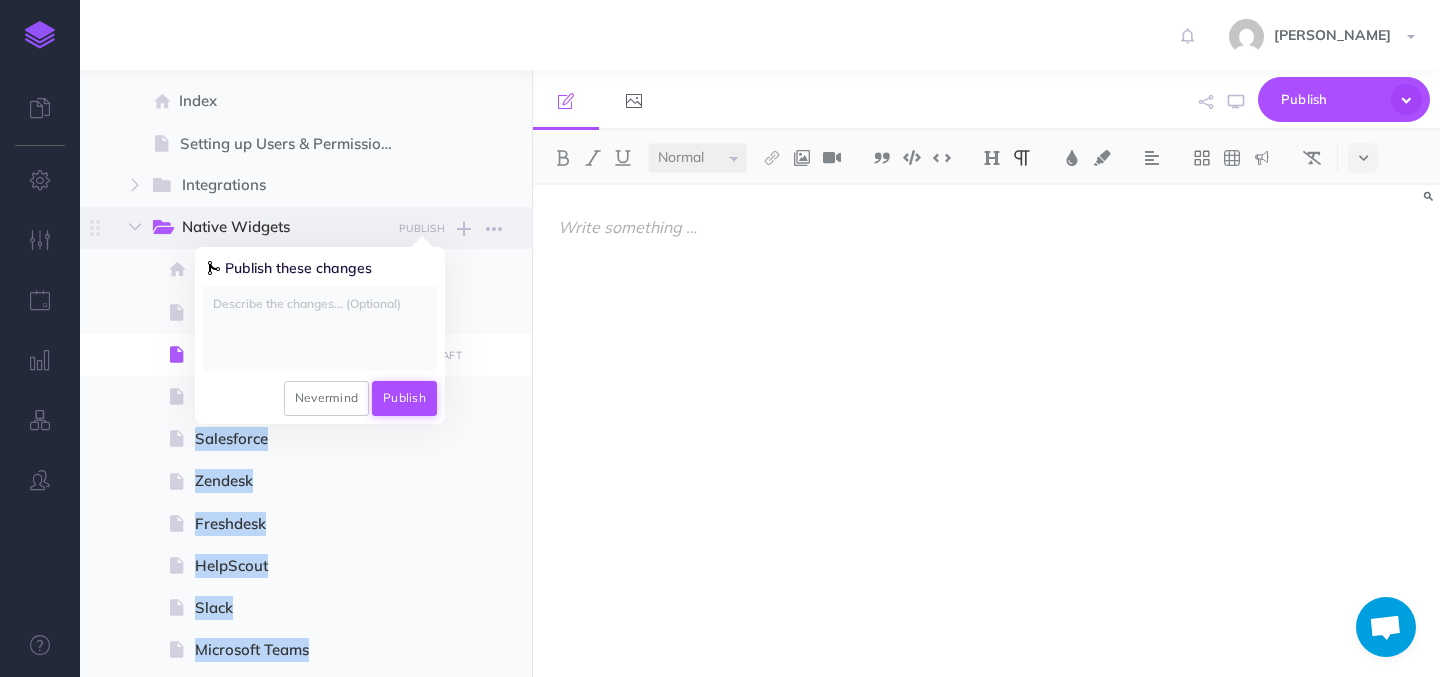 click on "Publish" at bounding box center [404, 398] 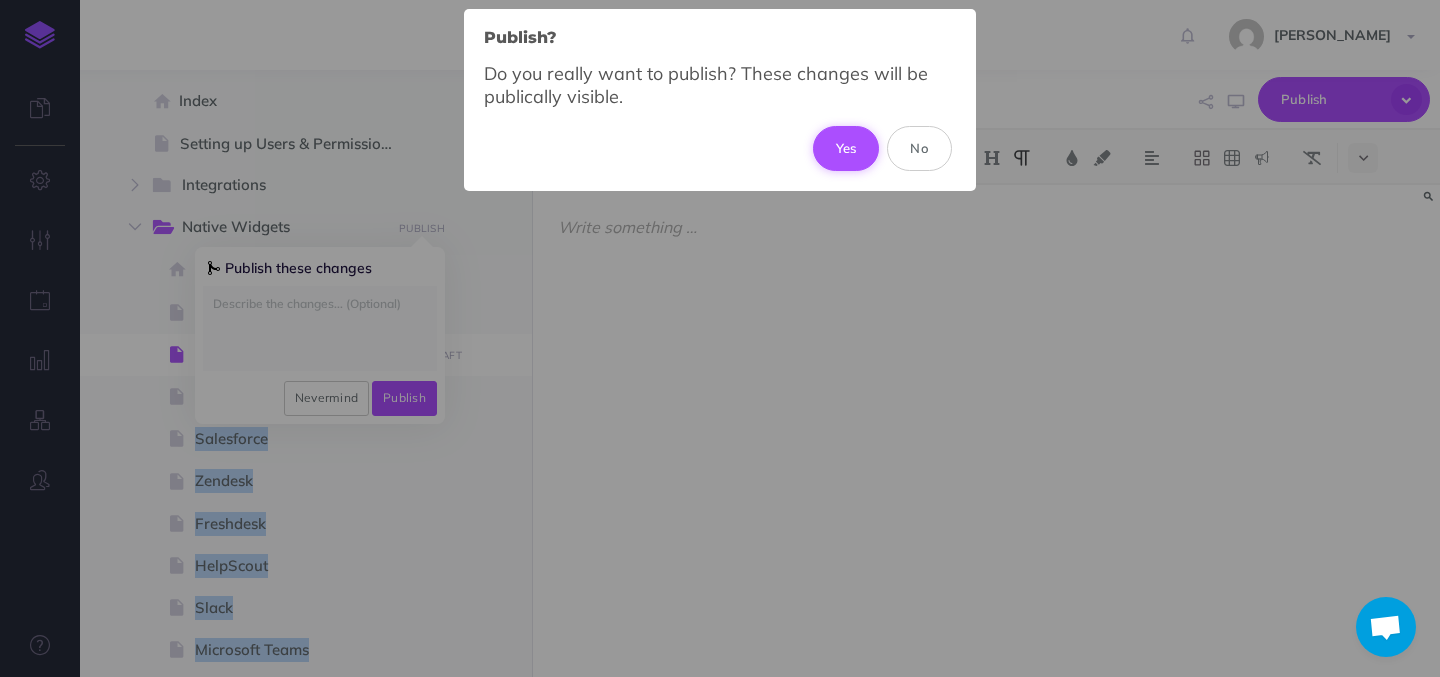 click on "Yes" at bounding box center (846, 148) 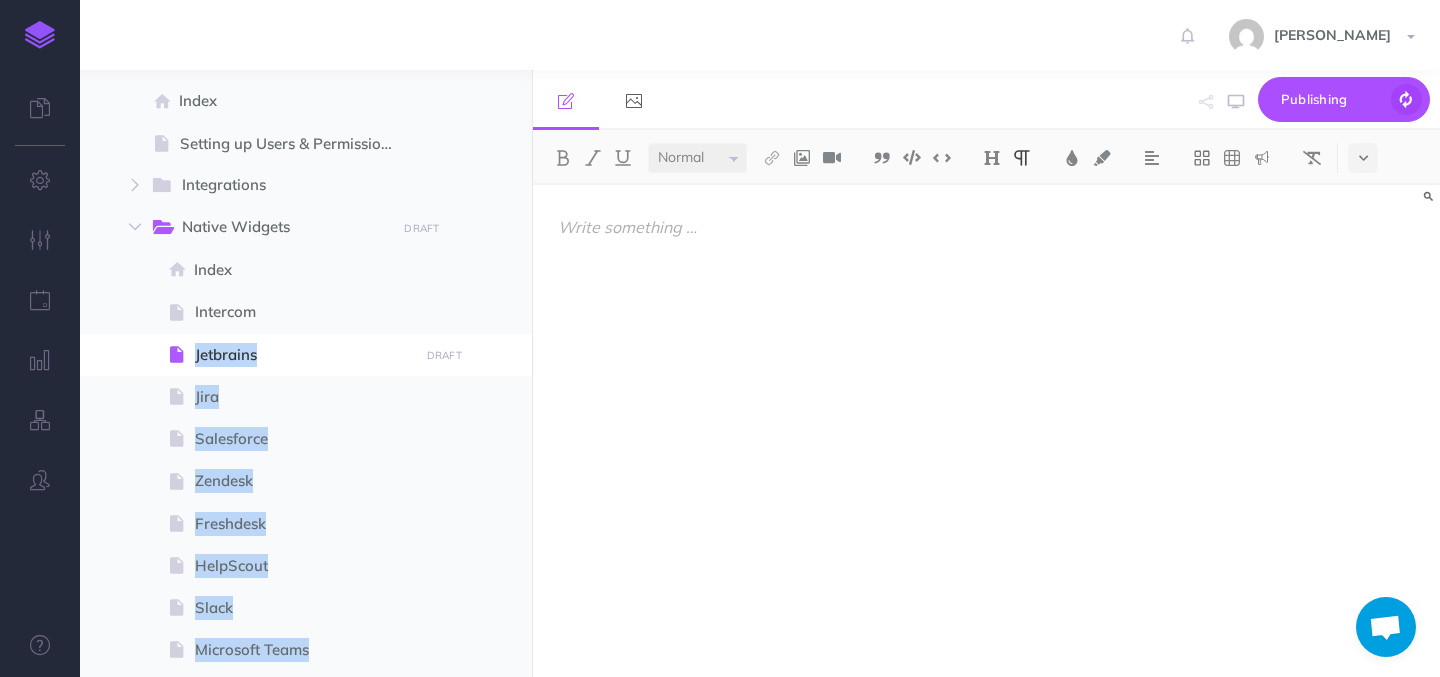 click at bounding box center [986, 421] 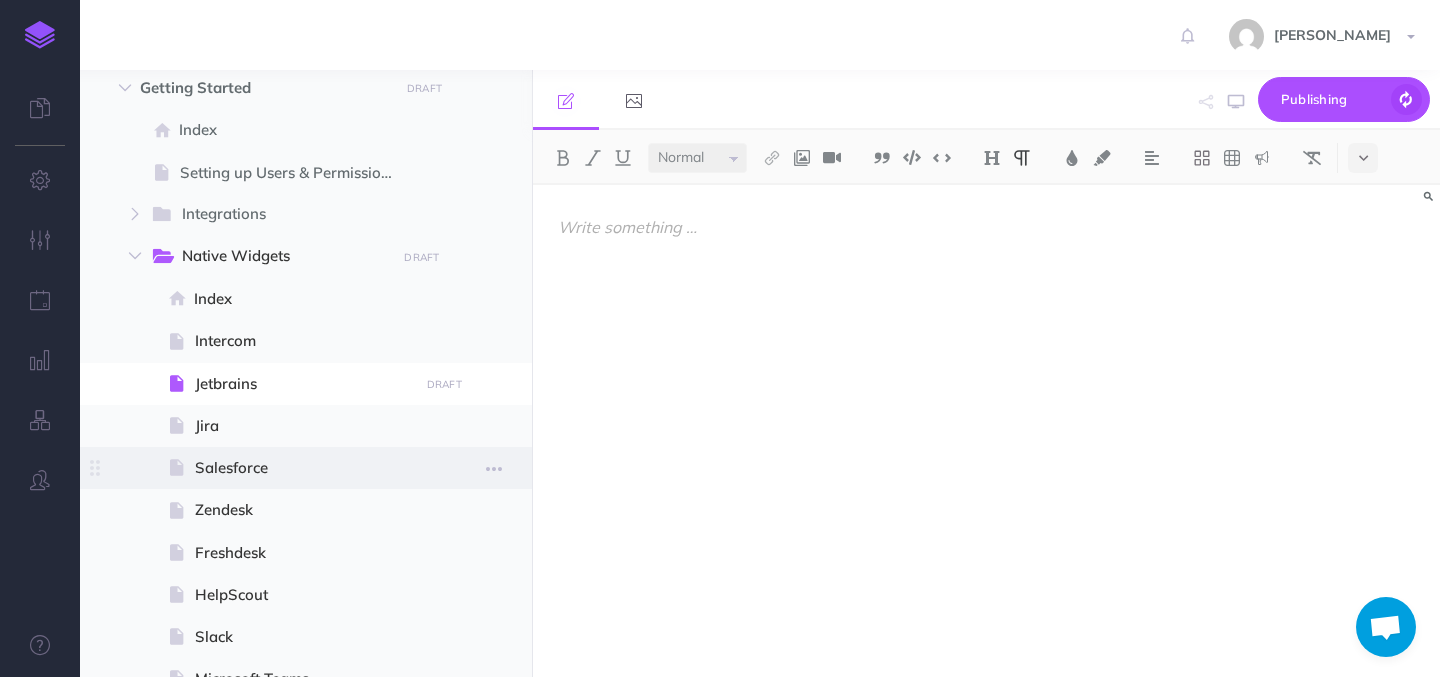 scroll, scrollTop: 91, scrollLeft: 0, axis: vertical 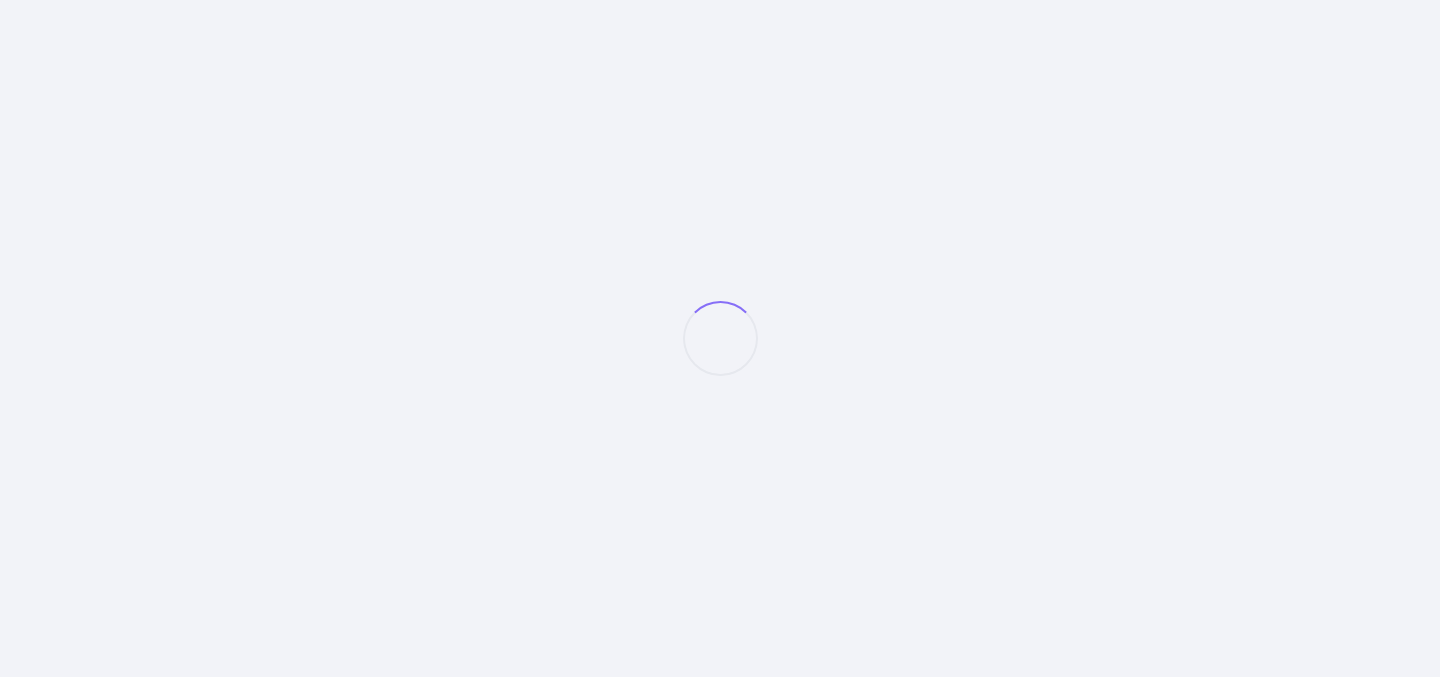 select on "null" 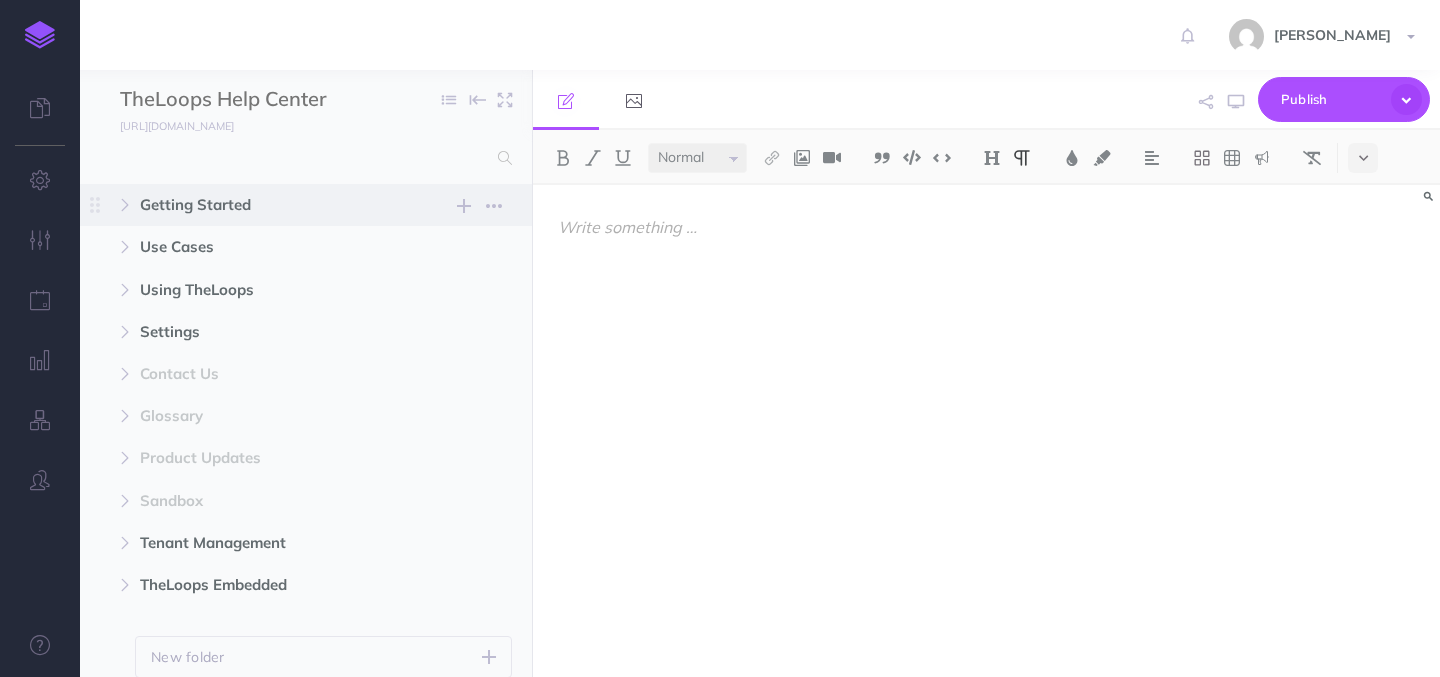 click on "Getting Started" at bounding box center [263, 205] 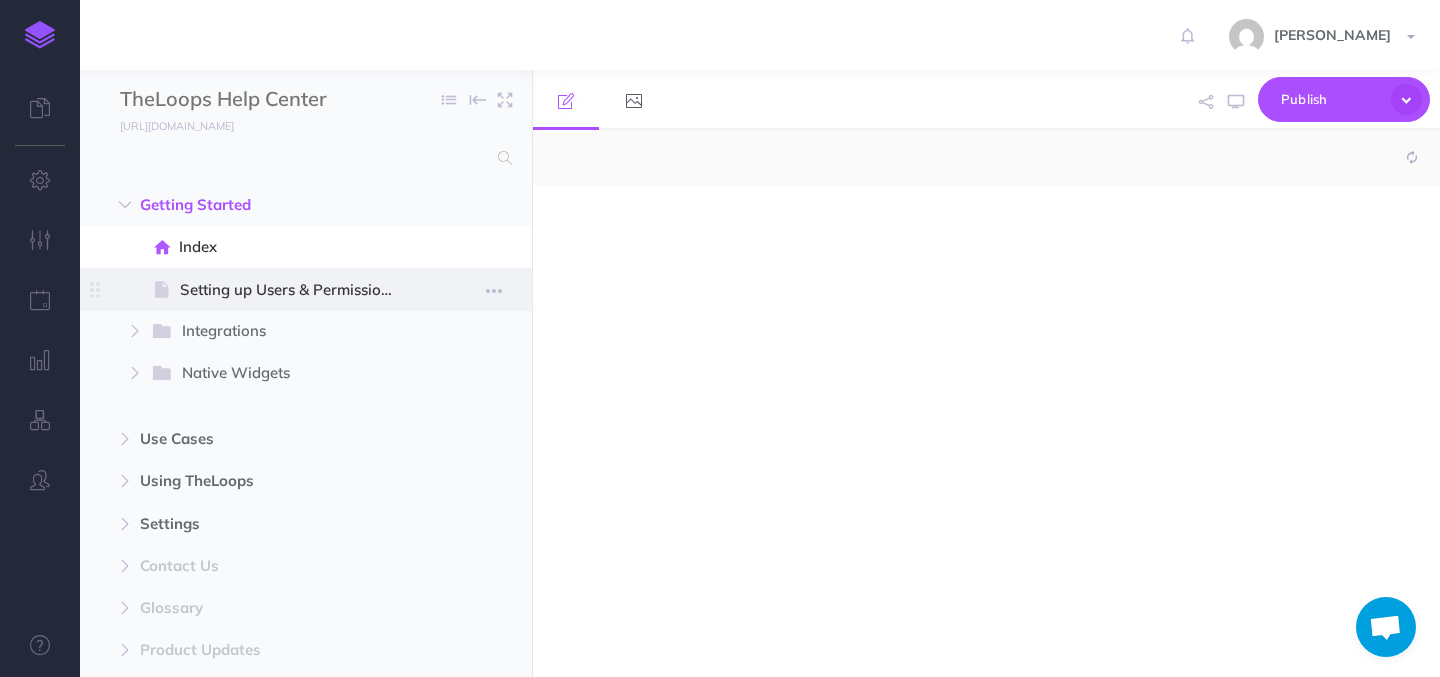 select on "null" 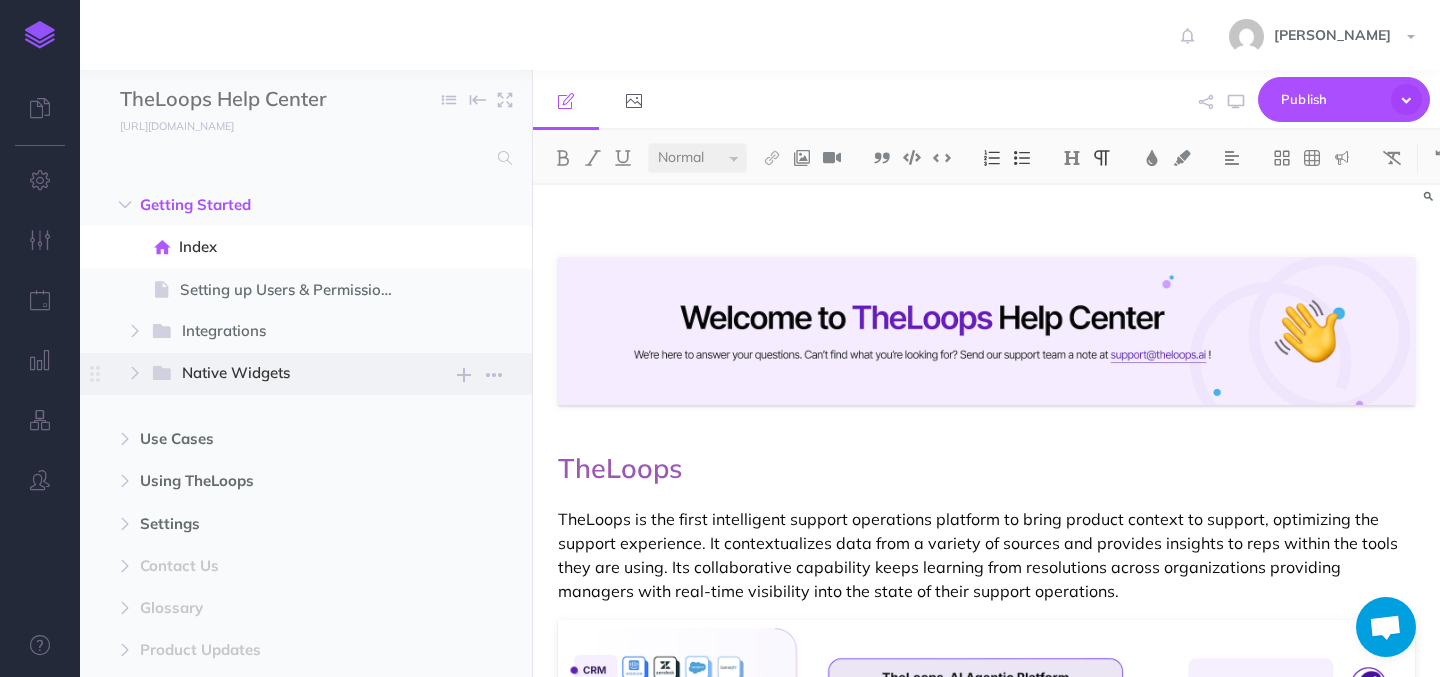 click on "Native Widgets" at bounding box center (282, 374) 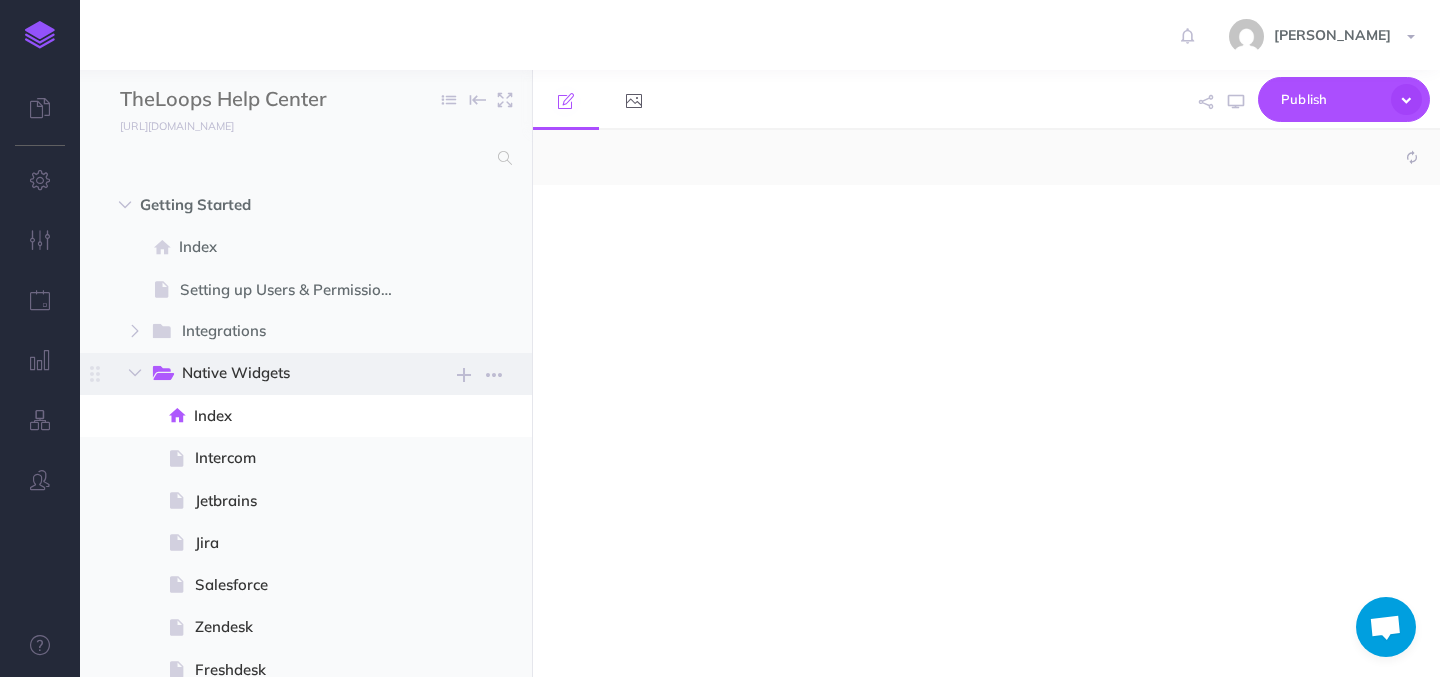 select on "null" 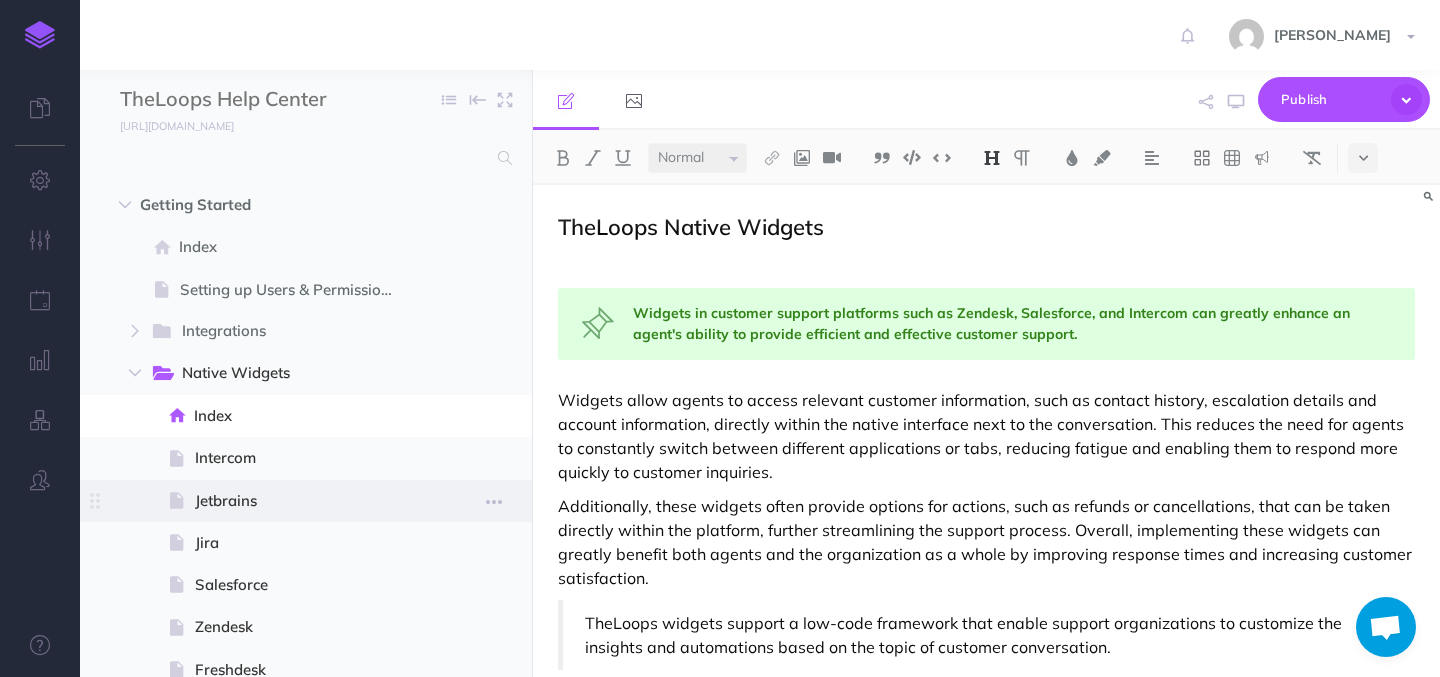 click on "Jetbrains" at bounding box center (303, 501) 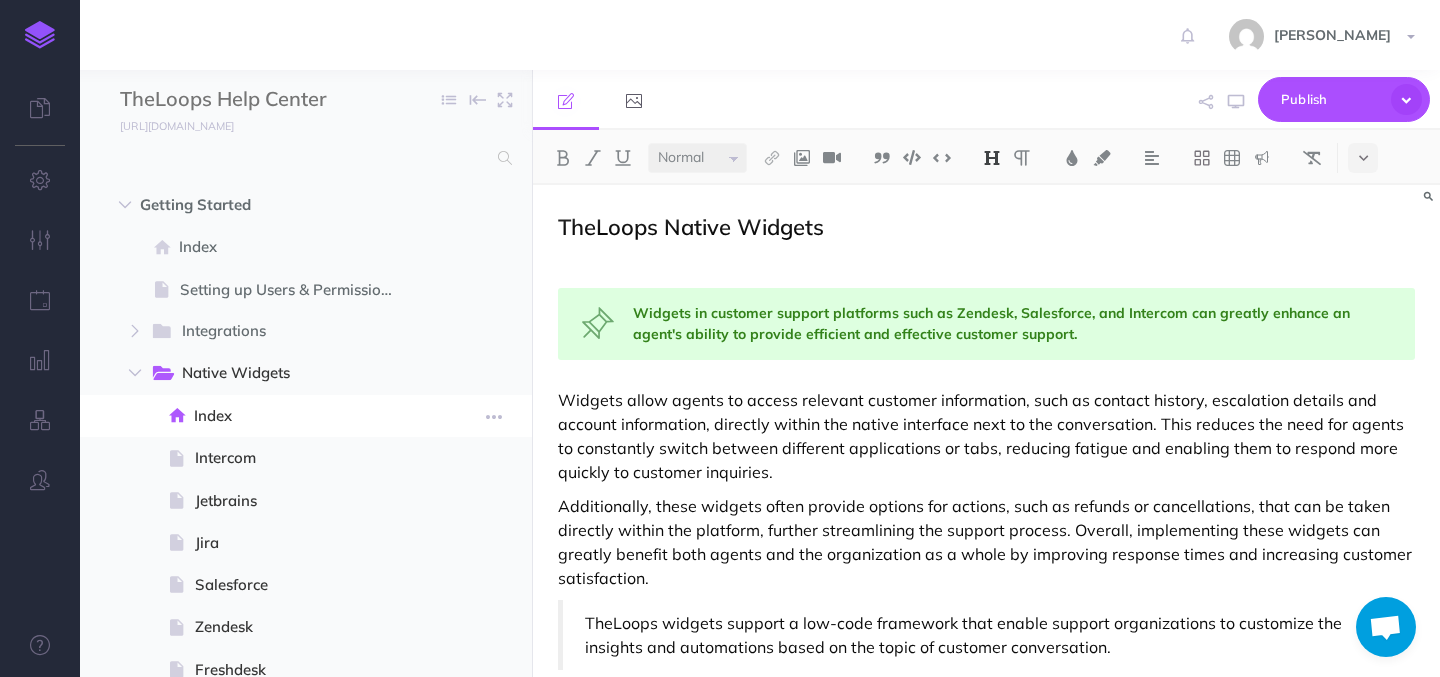 select on "null" 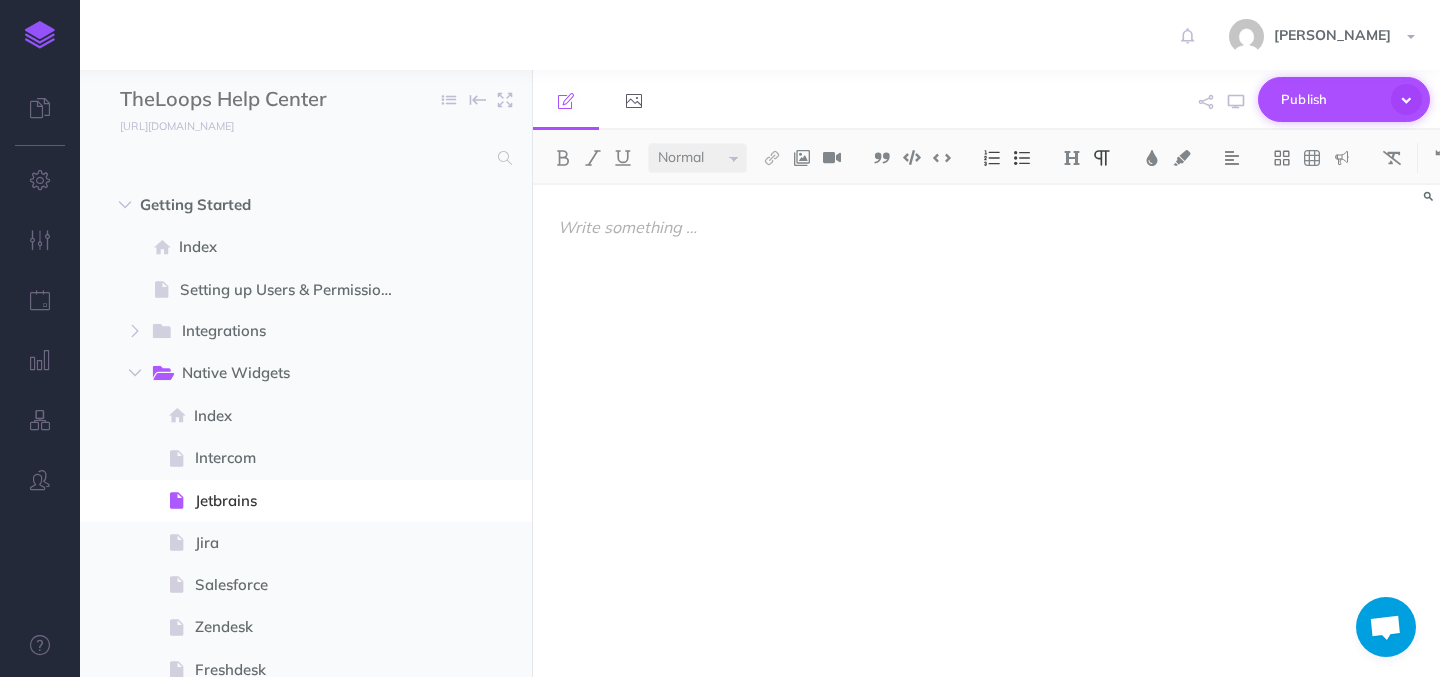 click on "Publish" at bounding box center (1331, 99) 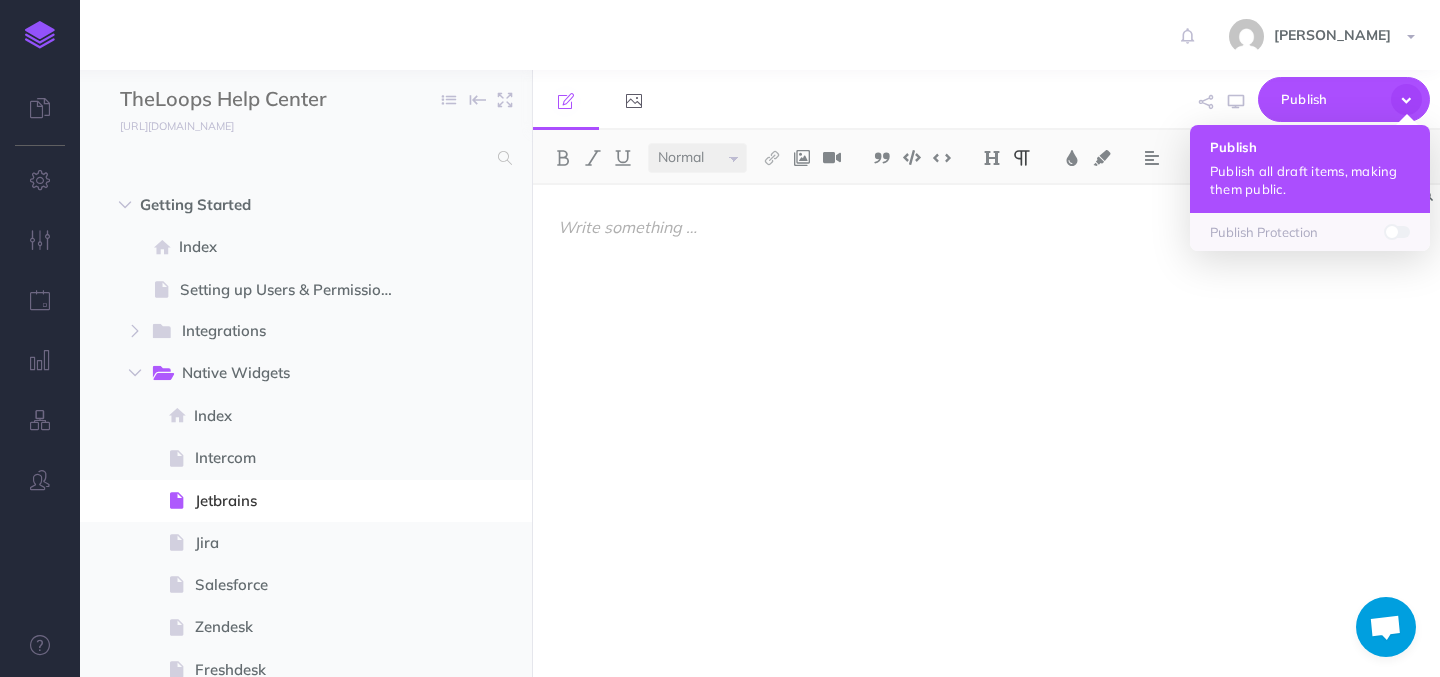 click on "Publish all draft items, making them public." at bounding box center [1310, 180] 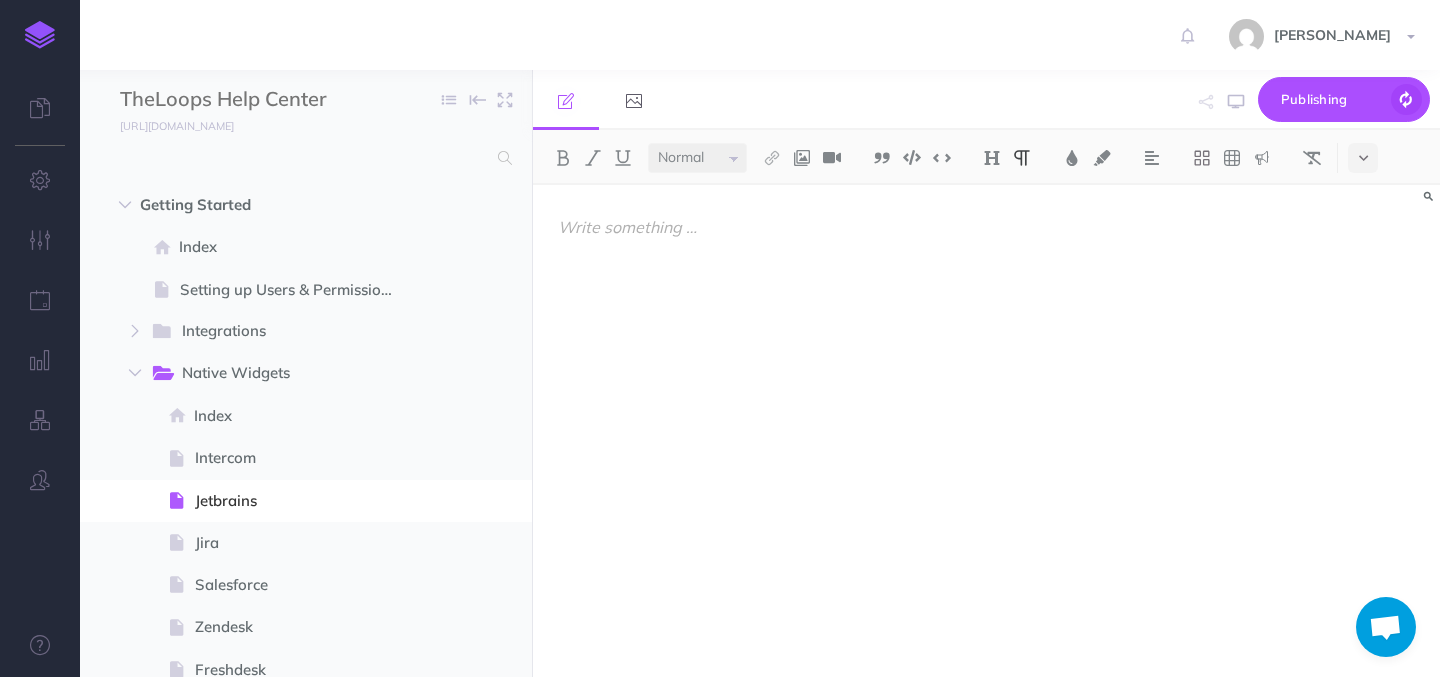 click at bounding box center (986, 421) 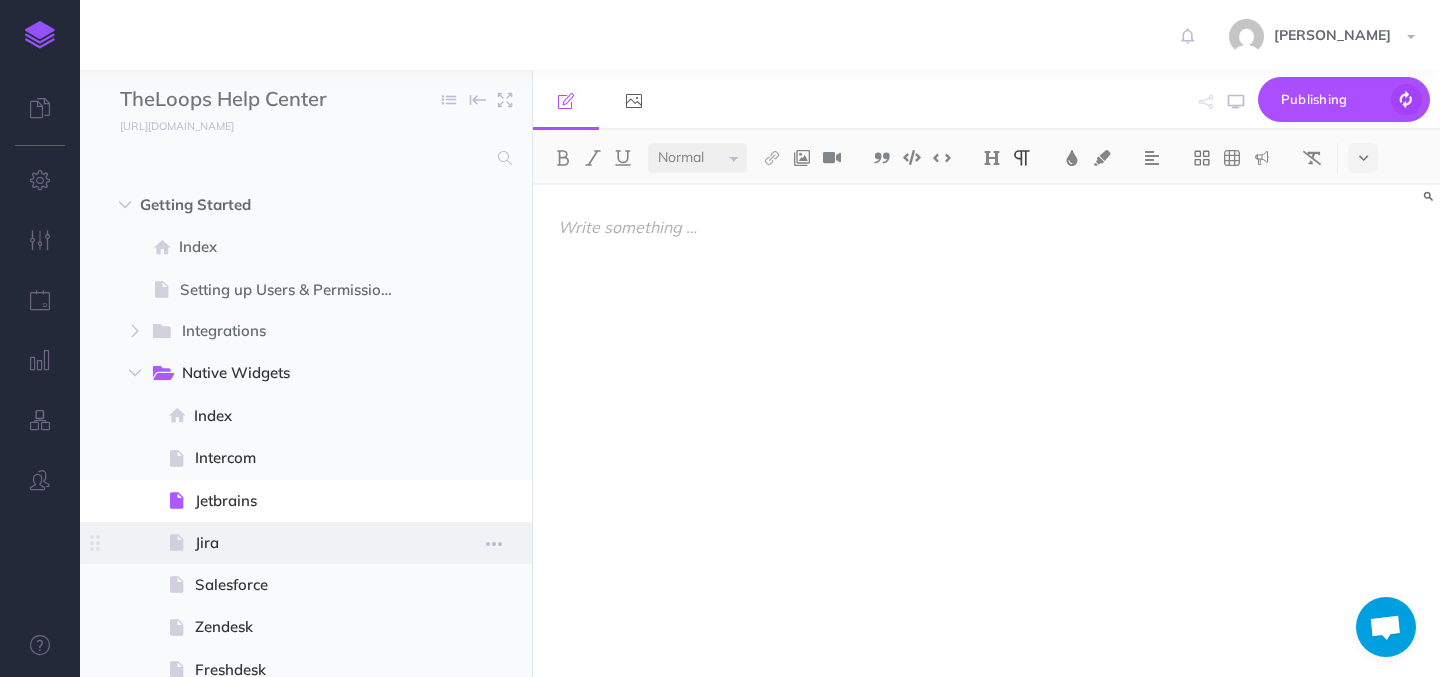 scroll, scrollTop: 102, scrollLeft: 0, axis: vertical 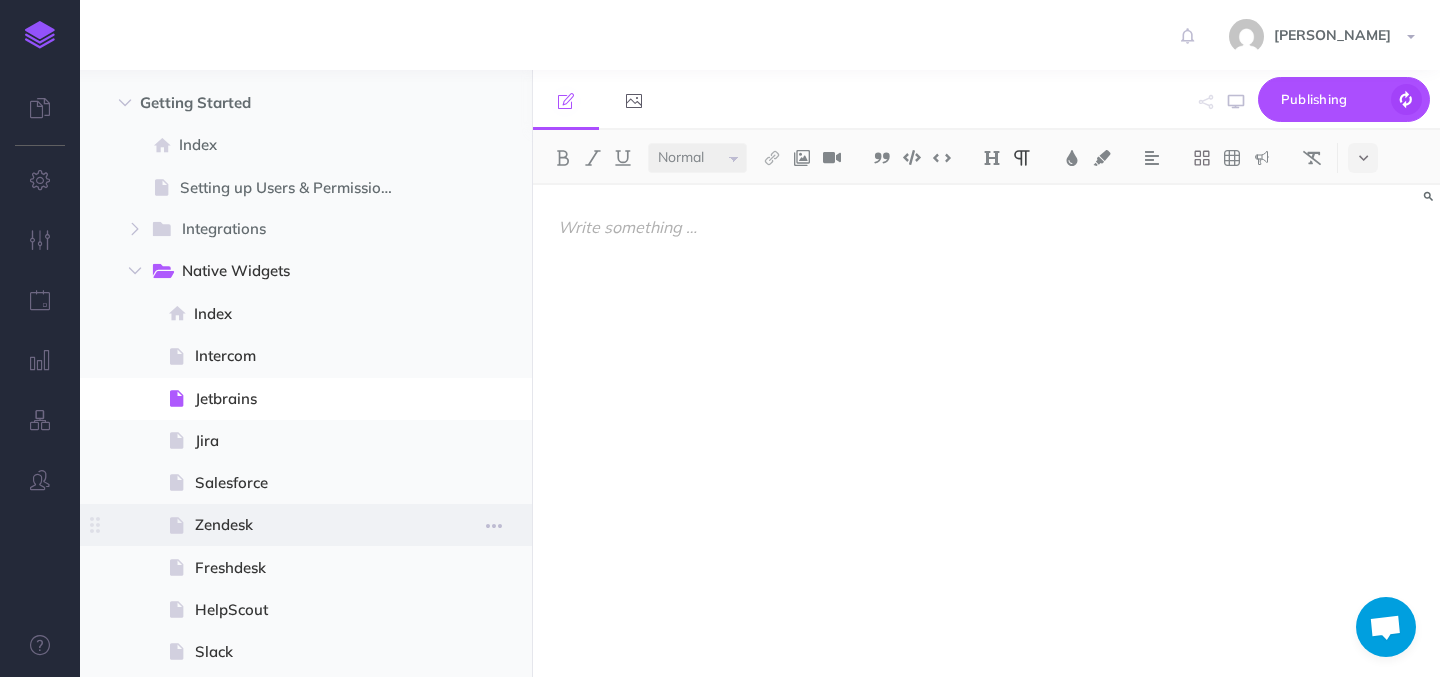 click on "Zendesk" at bounding box center [303, 525] 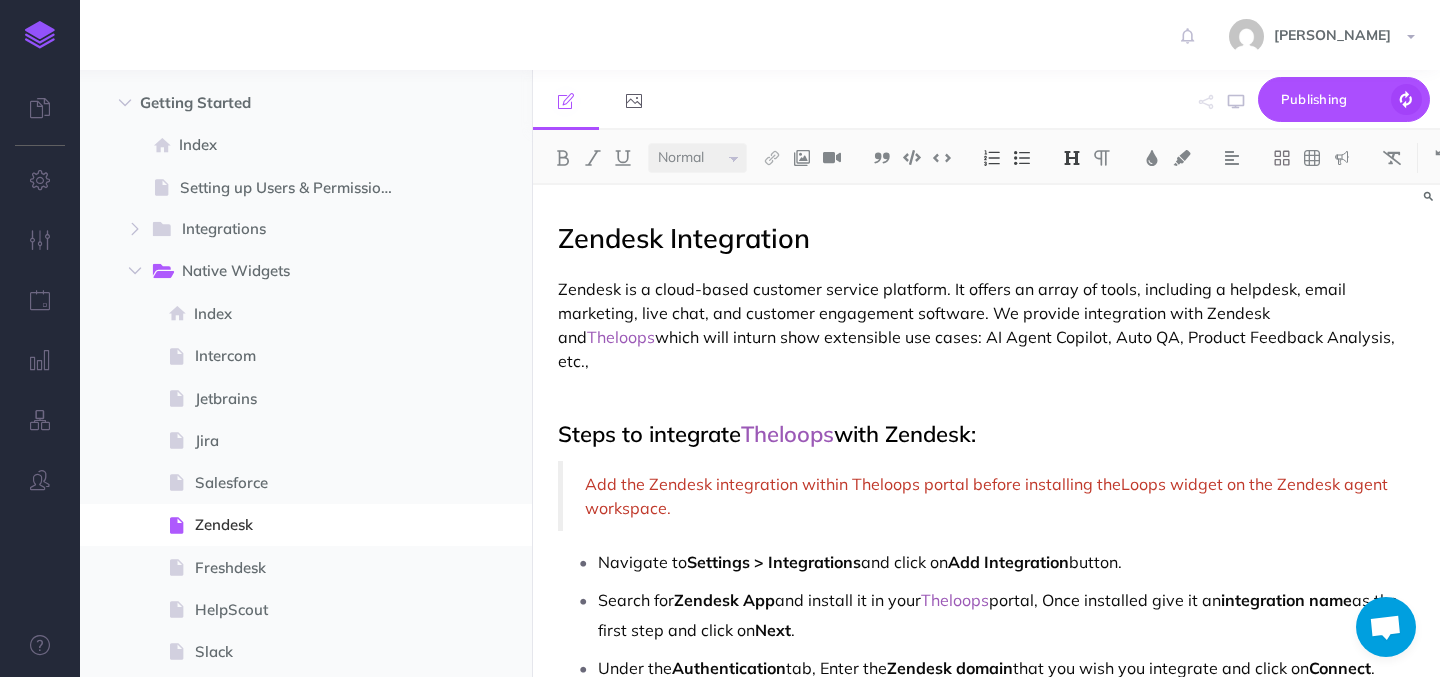 click on "Zendesk Integration Zendesk is a cloud-based customer service platform. It offers an array of tools, including a helpdesk, email marketing, live chat, and customer engagement software. We provide integration with Zendesk and  Theloops  which will inturn show extensible use cases: AI Agent Copilot, Auto QA, Product Feedback Analysis, etc., Steps to integrate  Theloops  with Zendesk: Add the Zendesk integration within Theloops portal before installing theLoops widget on the Zendesk agent workspace. Navigate to  Settings > Integrations  and click on  Add Integration  button. Search for  Zendesk App  and install it in your  Theloops  portal, Once installed give it an  integration name  as the first step and click on  Next . Under the  Authentication  tab, Enter the  Zendesk domain  that you wish you integrate and click on  Connect . Once the Zendesk app is connected, Kindly navigate to  Configuration  tab and  copy the token  starting with  LUAT -  like shown in the image.                 Install  TheLoops" at bounding box center [986, 4684] 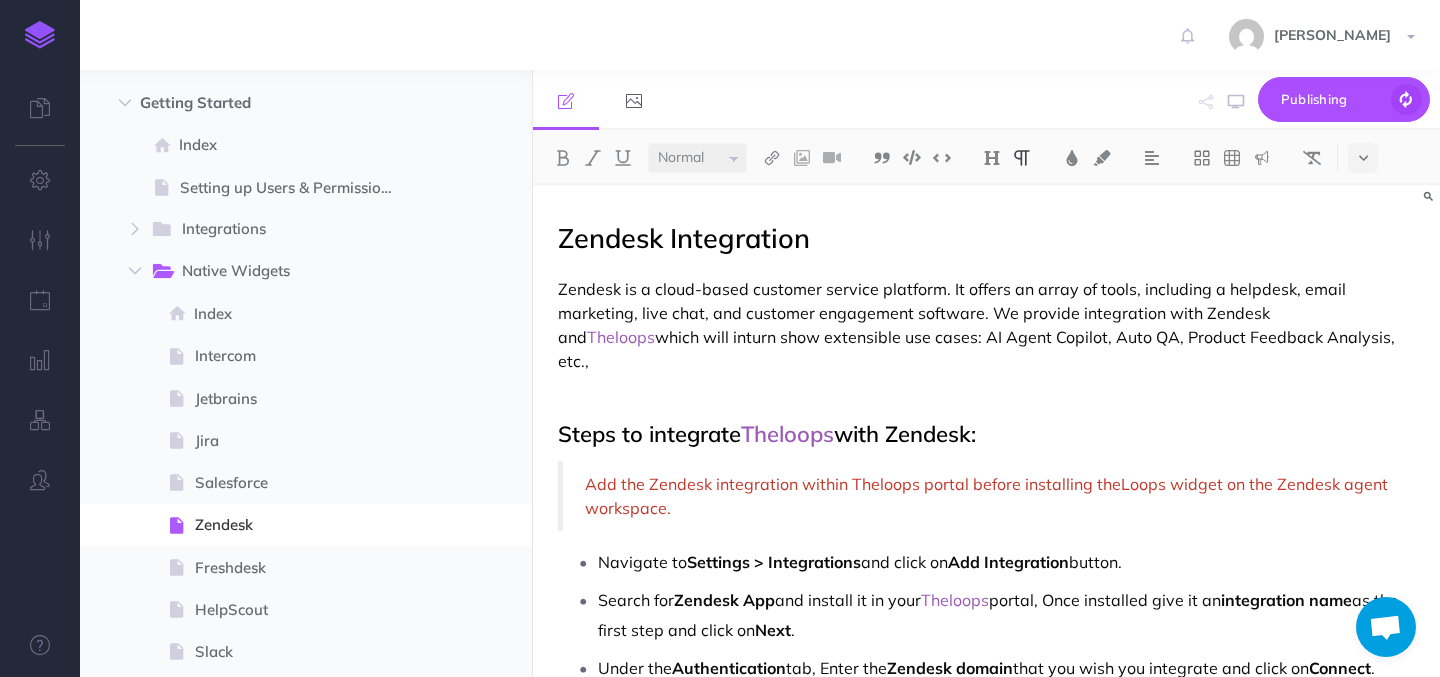 click on "Zendesk Integration Zendesk is a cloud-based customer service platform. It offers an array of tools, including a helpdesk, email marketing, live chat, and customer engagement software. We provide integration with Zendesk and  Theloops  which will inturn show extensible use cases: AI Agent Copilot, Auto QA, Product Feedback Analysis, etc., Steps to integrate  Theloops  with Zendesk: Add the Zendesk integration within Theloops portal before installing theLoops widget on the Zendesk agent workspace. Navigate to  Settings > Integrations  and click on  Add Integration  button. Search for  Zendesk App  and install it in your  Theloops  portal, Once installed give it an  integration name  as the first step and click on  Next . Under the  Authentication  tab, Enter the  Zendesk domain  that you wish you integrate and click on  Connect . Once the Zendesk app is connected, Kindly navigate to  Configuration  tab and  copy the token  starting with  LUAT -  like shown in the image.                 Install  TheLoops" at bounding box center [986, 4684] 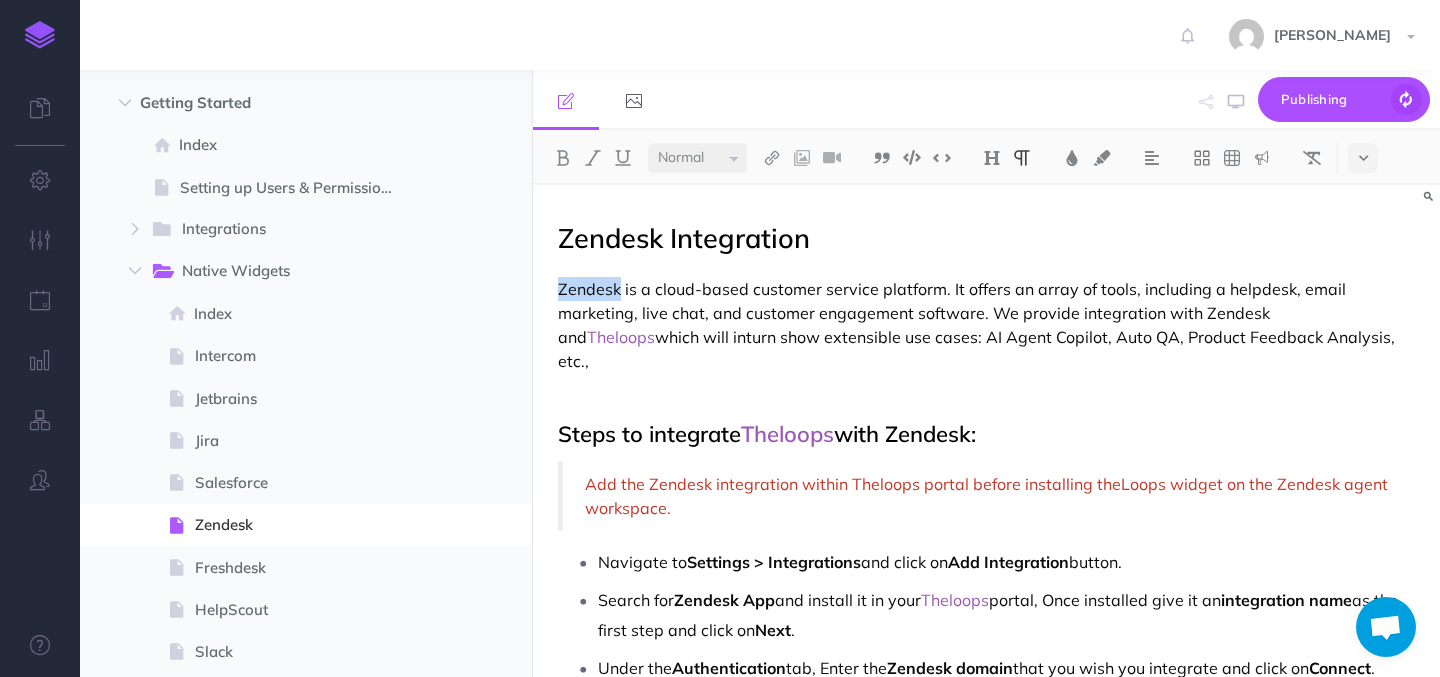 click on "Zendesk Integration Zendesk is a cloud-based customer service platform. It offers an array of tools, including a helpdesk, email marketing, live chat, and customer engagement software. We provide integration with Zendesk and  Theloops  which will inturn show extensible use cases: AI Agent Copilot, Auto QA, Product Feedback Analysis, etc., Steps to integrate  Theloops  with Zendesk: Add the Zendesk integration within Theloops portal before installing theLoops widget on the Zendesk agent workspace. Navigate to  Settings > Integrations  and click on  Add Integration  button. Search for  Zendesk App  and install it in your  Theloops  portal, Once installed give it an  integration name  as the first step and click on  Next . Under the  Authentication  tab, Enter the  Zendesk domain  that you wish you integrate and click on  Connect . Once the Zendesk app is connected, Kindly navigate to  Configuration  tab and  copy the token  starting with  LUAT -  like shown in the image.                 Install  TheLoops" at bounding box center [986, 4684] 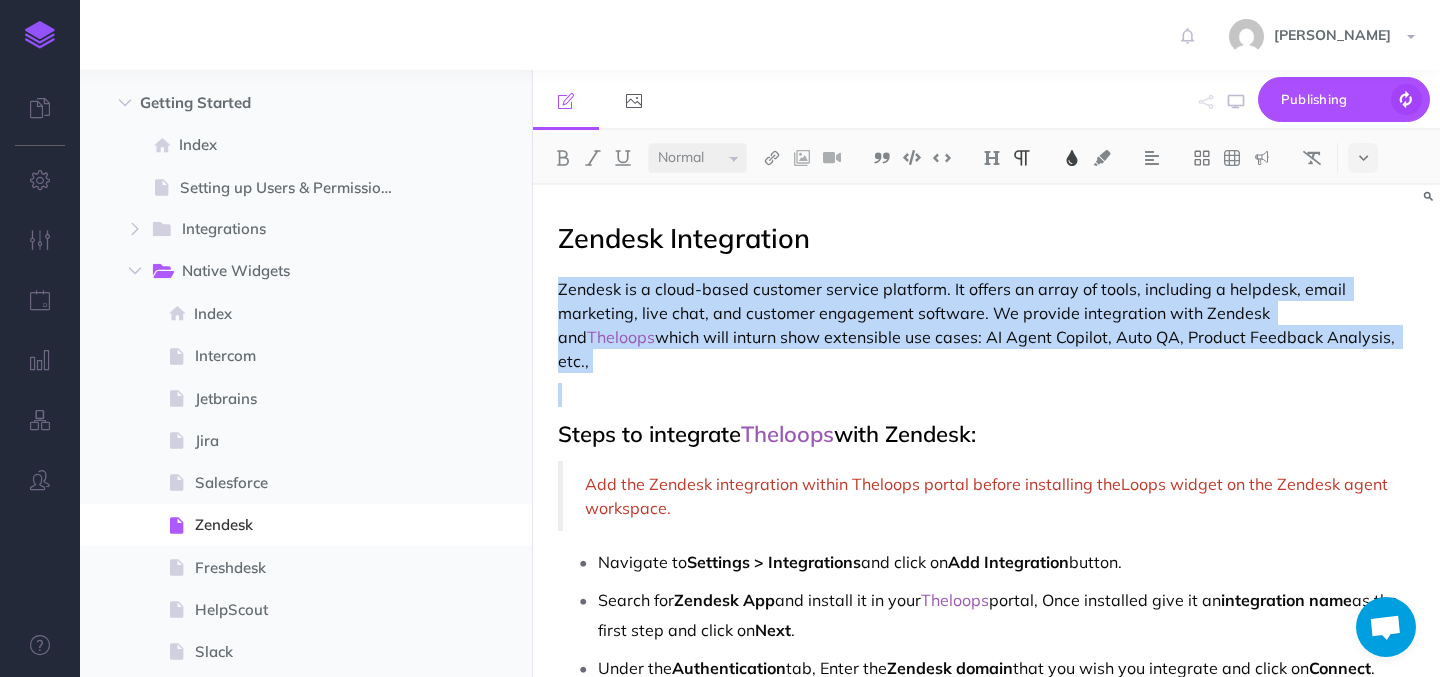 select on "small" 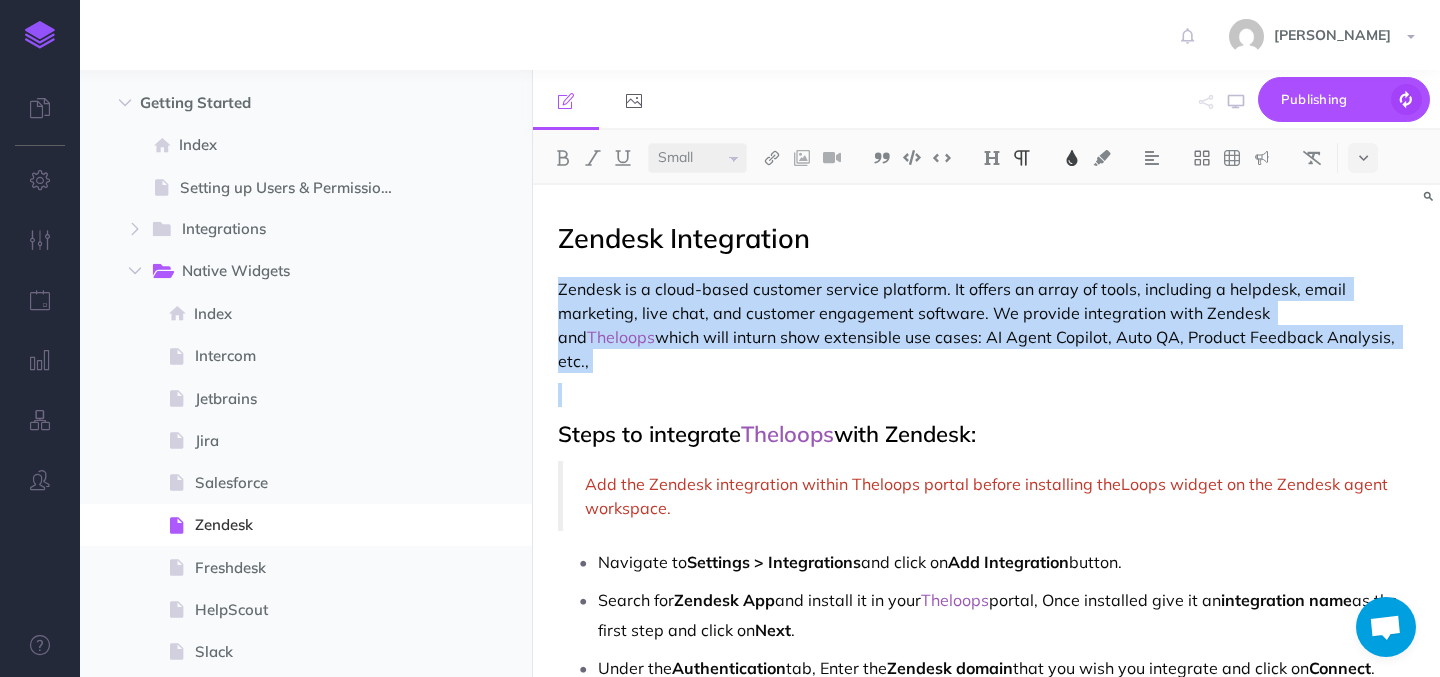 click on "Zendesk Integration" at bounding box center [684, 238] 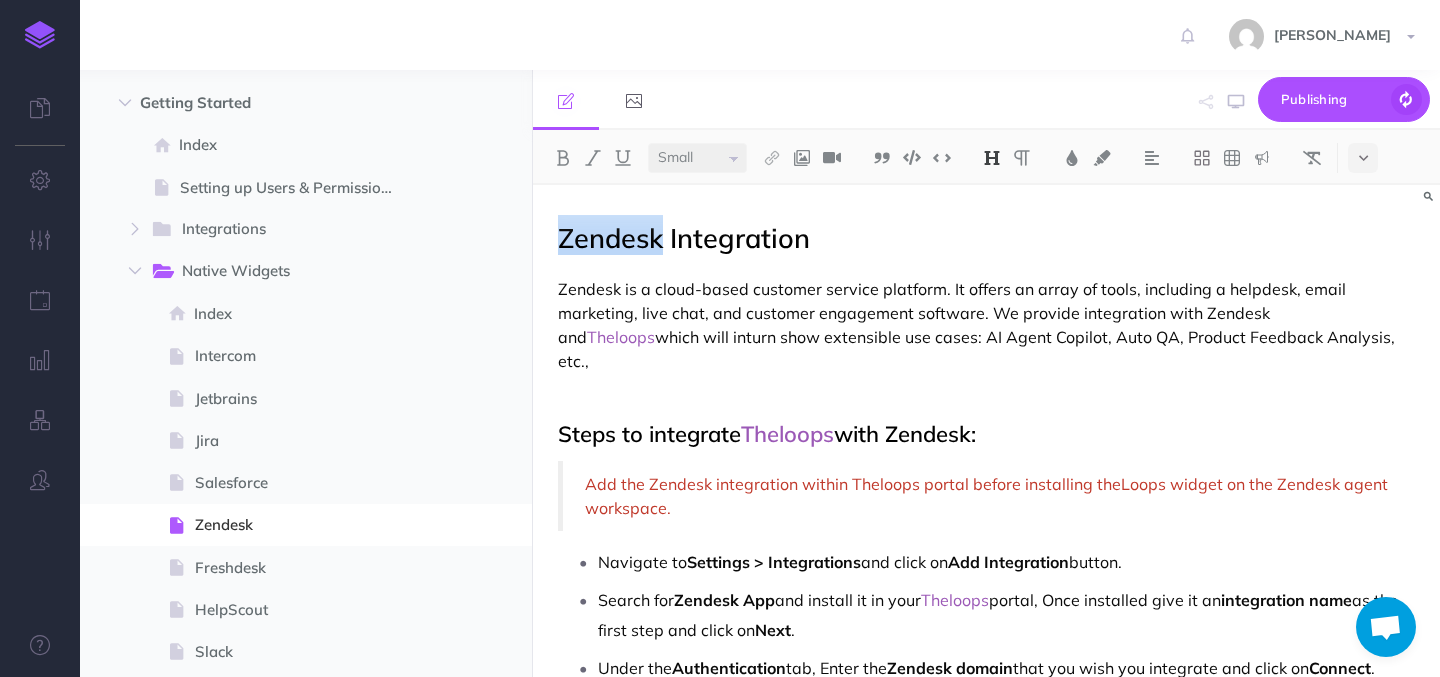 click on "Zendesk Integration" at bounding box center [684, 238] 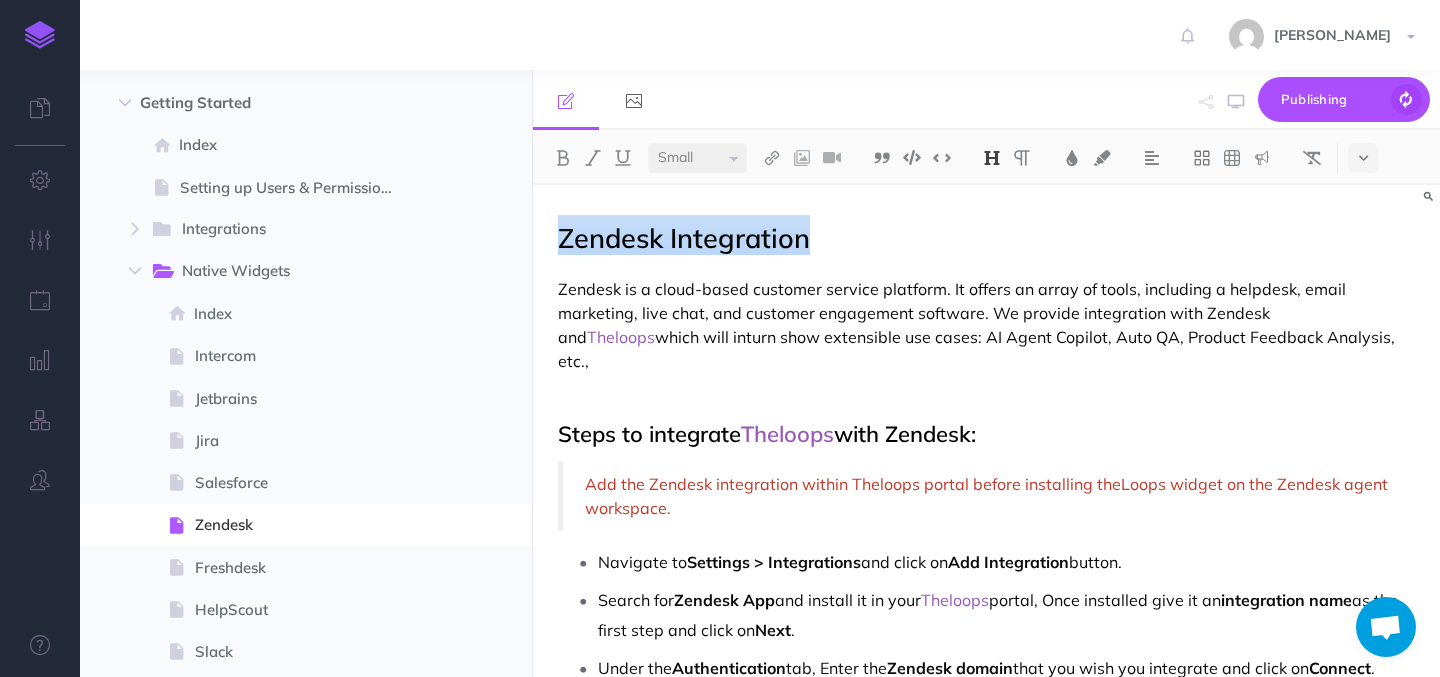 click on "Zendesk Integration" at bounding box center (684, 238) 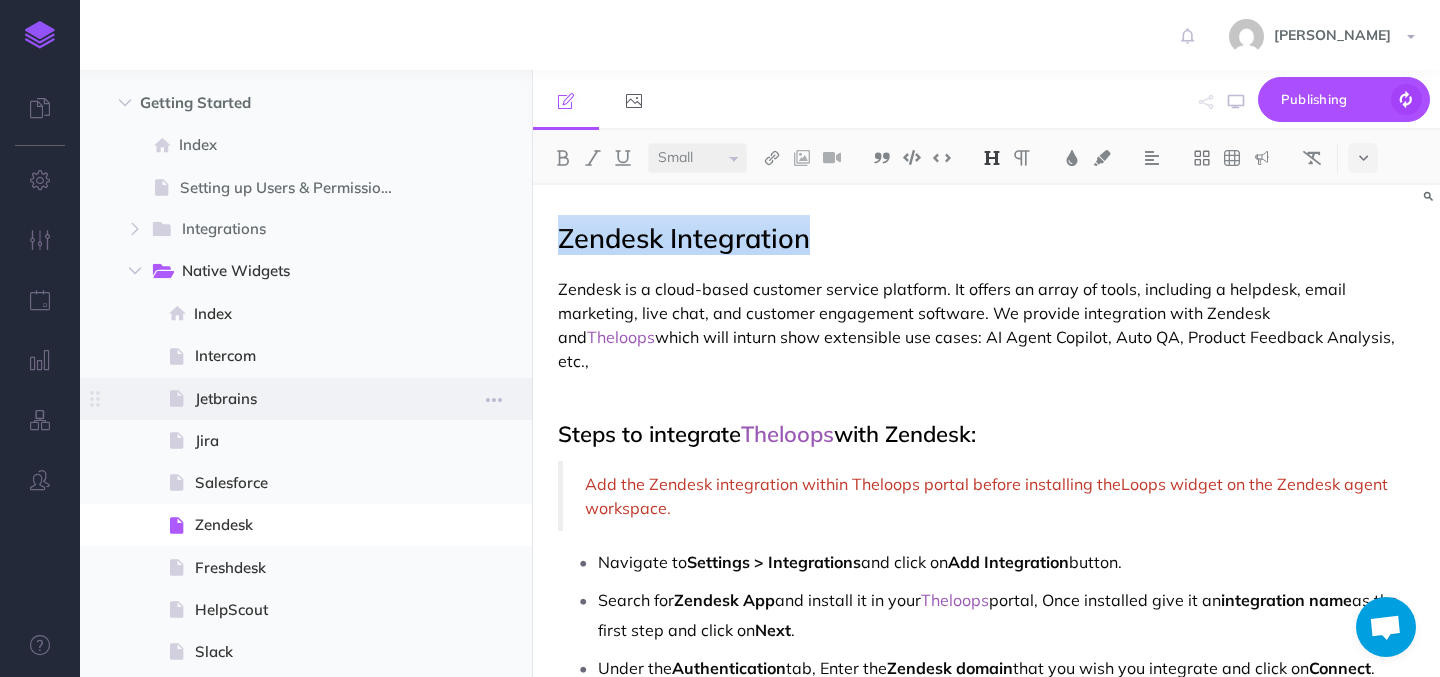 click on "Jetbrains" at bounding box center [303, 399] 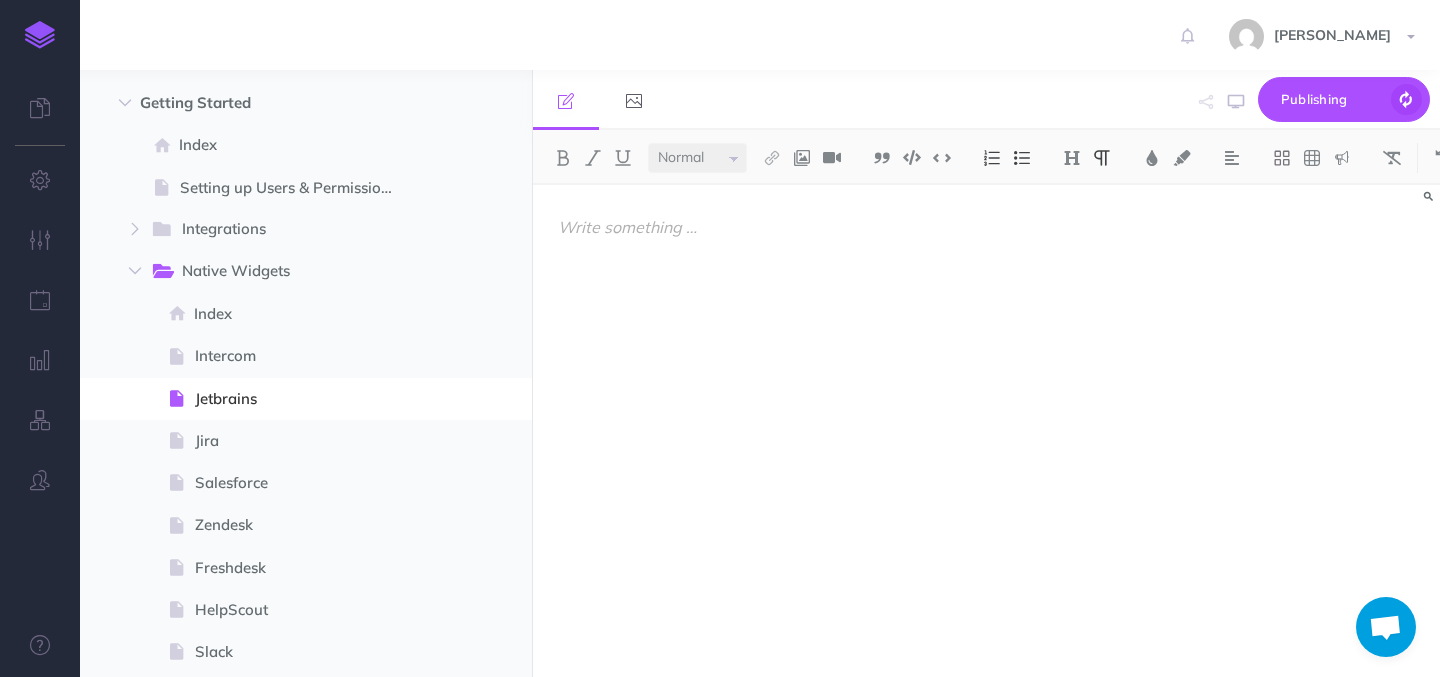 click at bounding box center (986, 421) 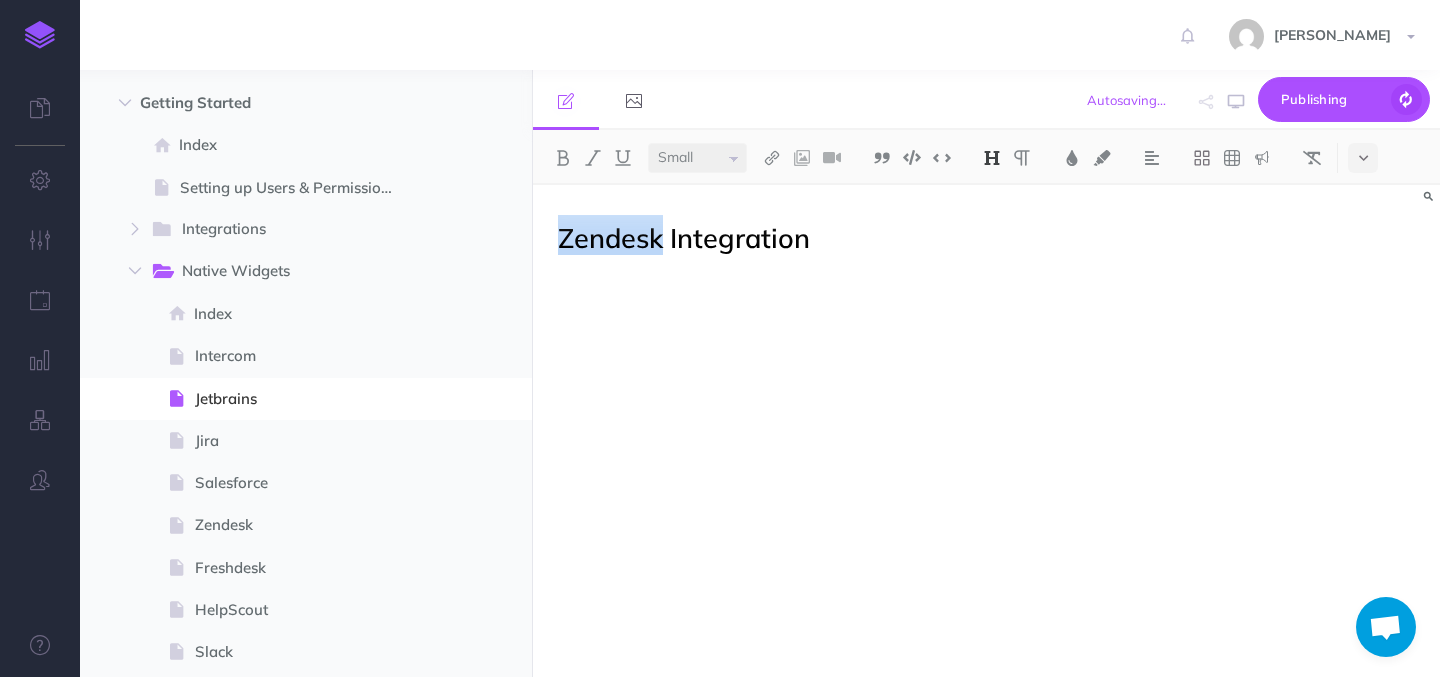 drag, startPoint x: 659, startPoint y: 240, endPoint x: 542, endPoint y: 230, distance: 117.426575 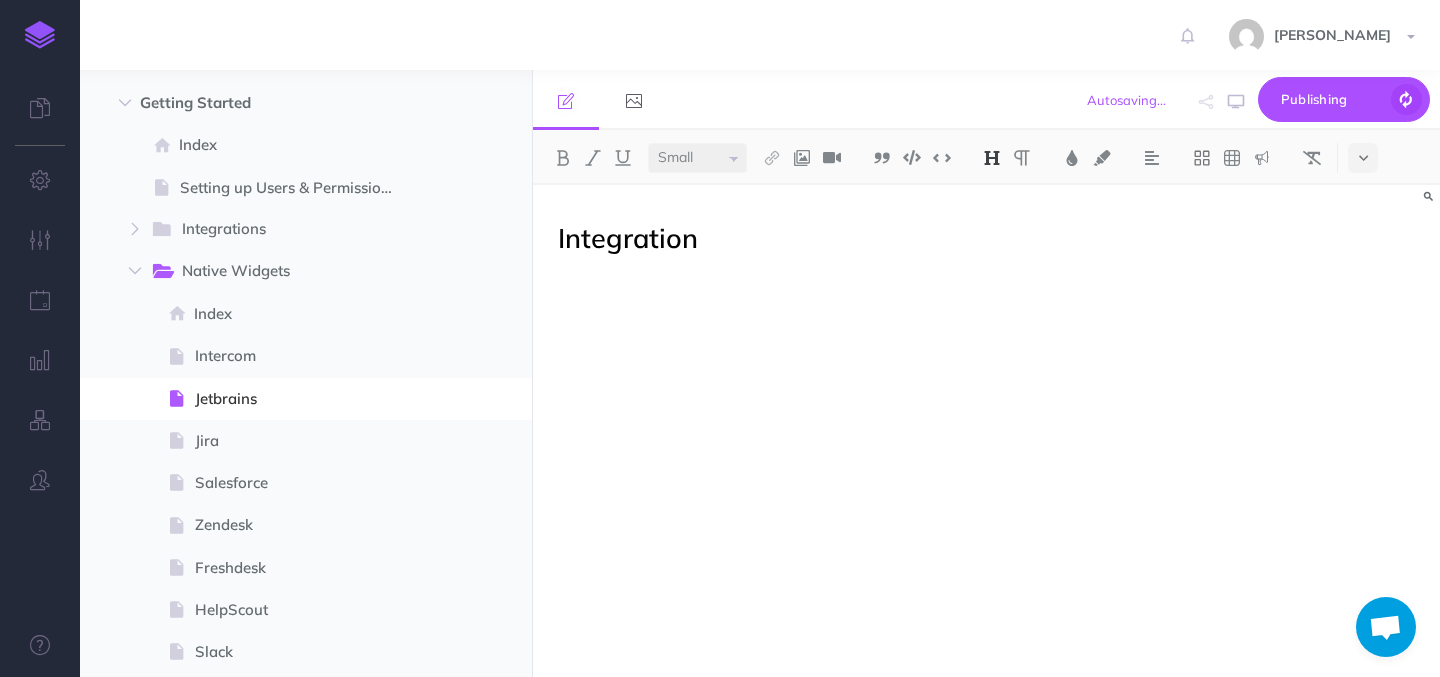 type 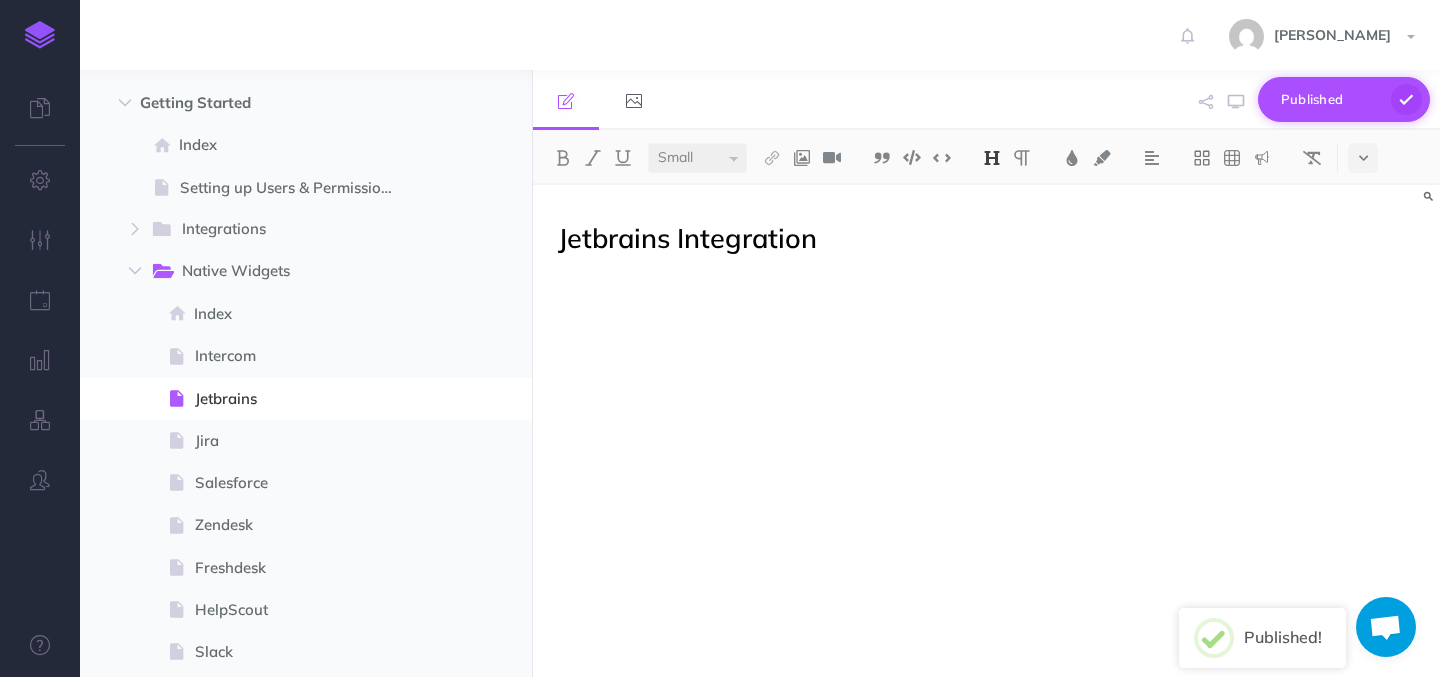 click on "Published" at bounding box center (1331, 99) 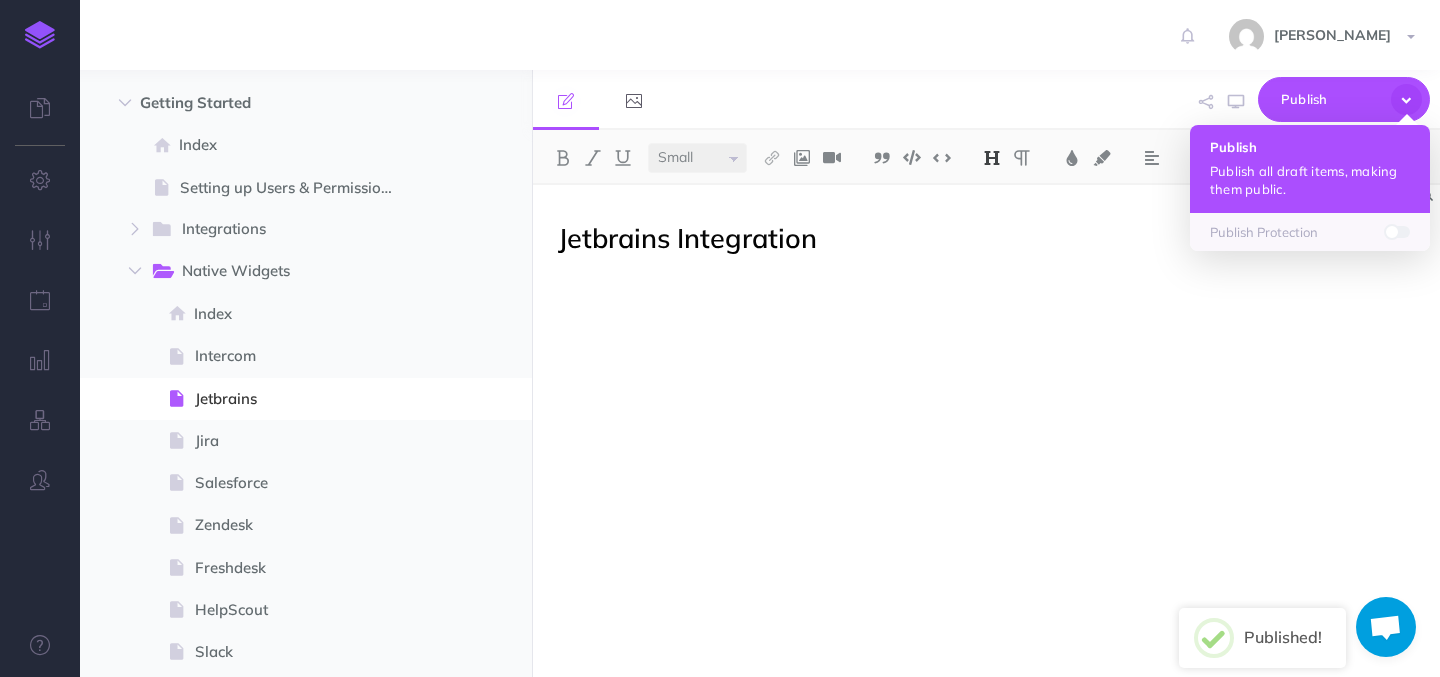 click on "Publish
Publish all draft items, making them public." at bounding box center (1310, 169) 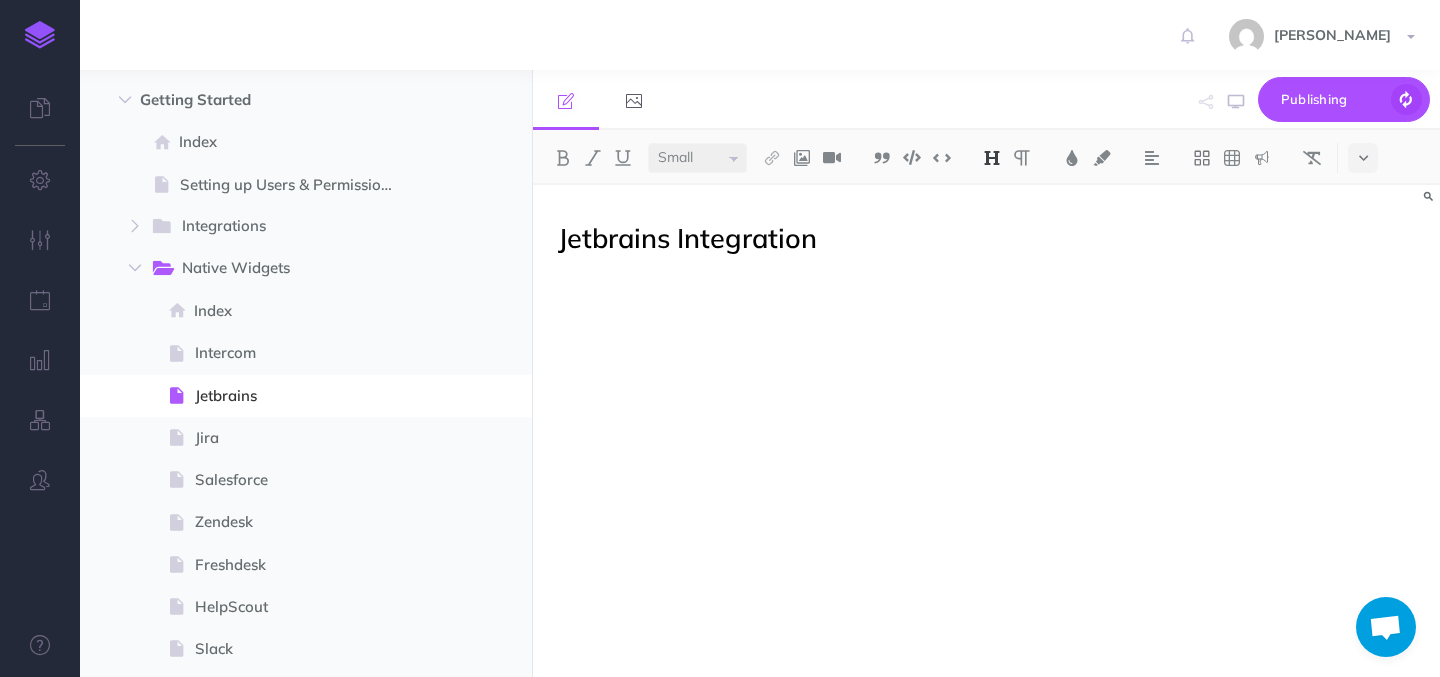 scroll, scrollTop: 33, scrollLeft: 0, axis: vertical 